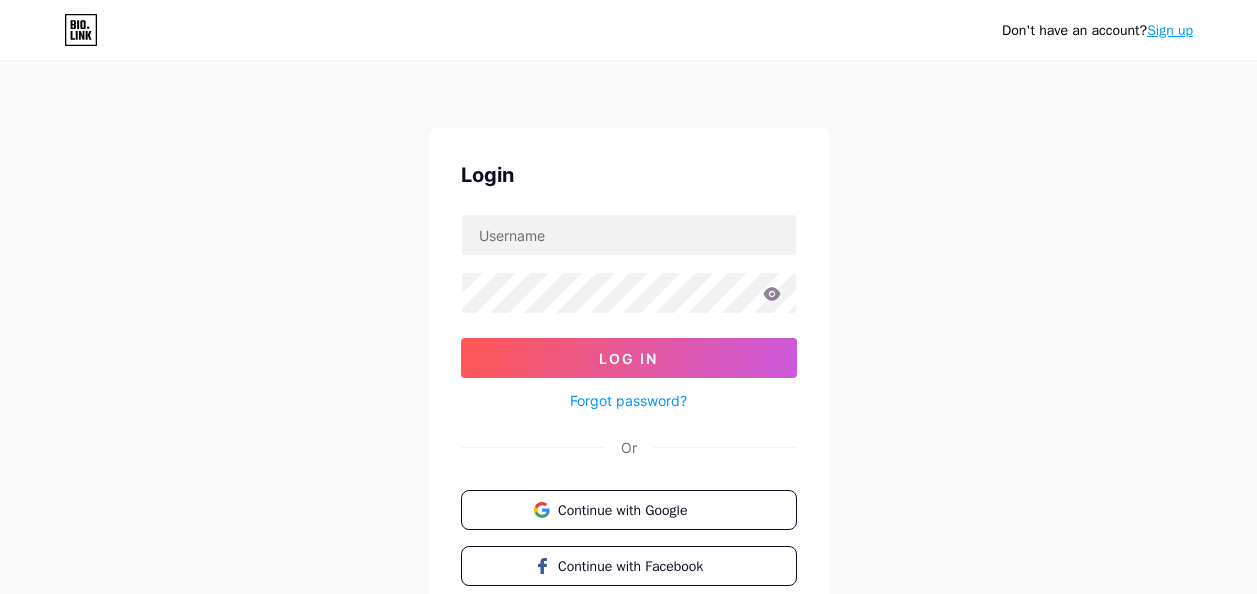 scroll, scrollTop: 0, scrollLeft: 0, axis: both 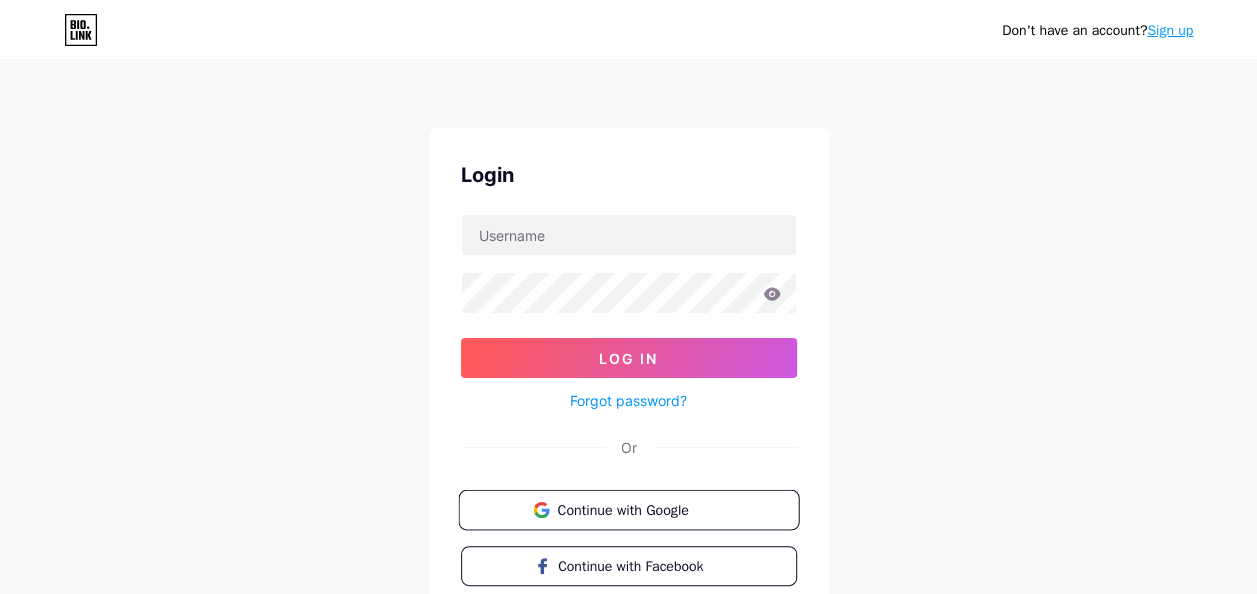click on "Continue with Google" at bounding box center [640, 509] 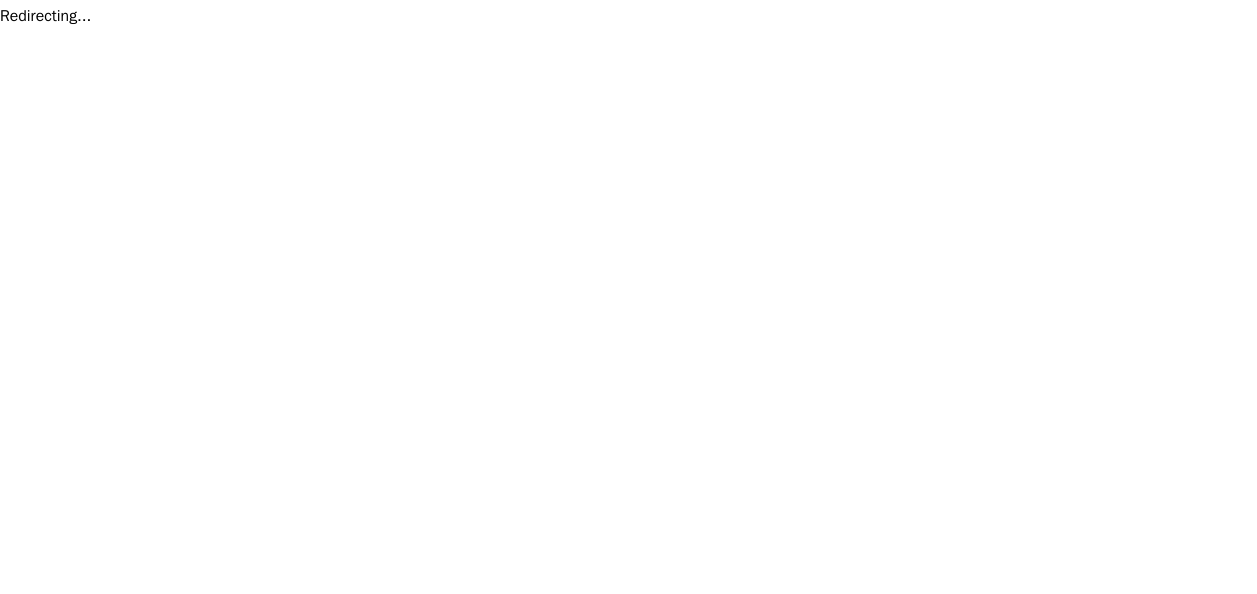 scroll, scrollTop: 0, scrollLeft: 0, axis: both 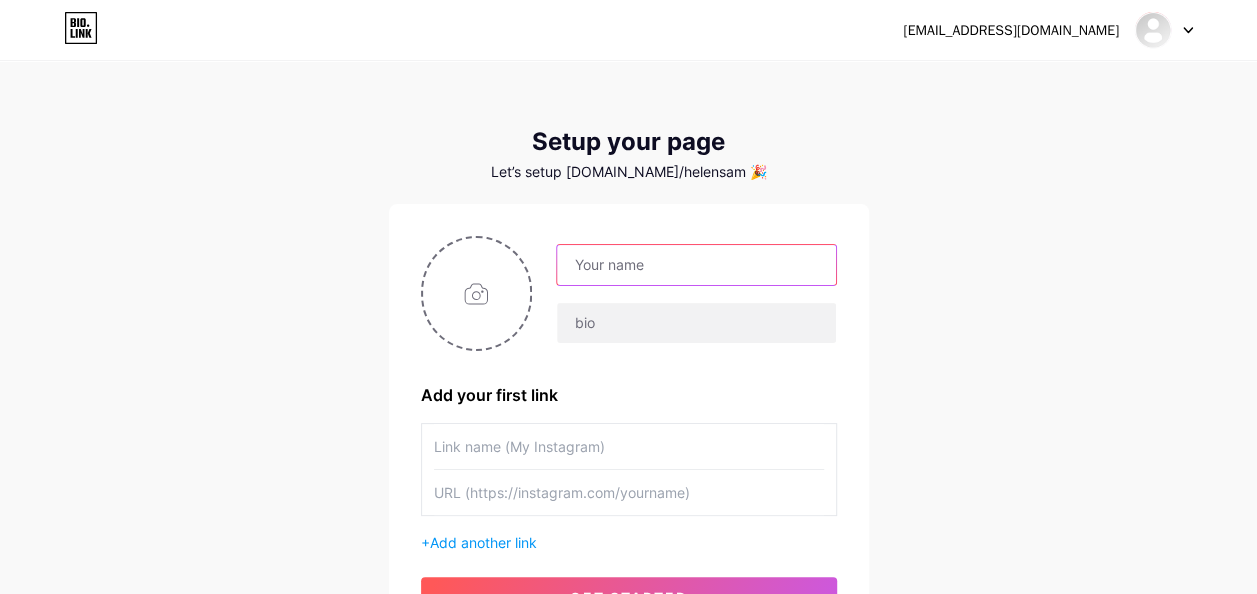 click at bounding box center (696, 265) 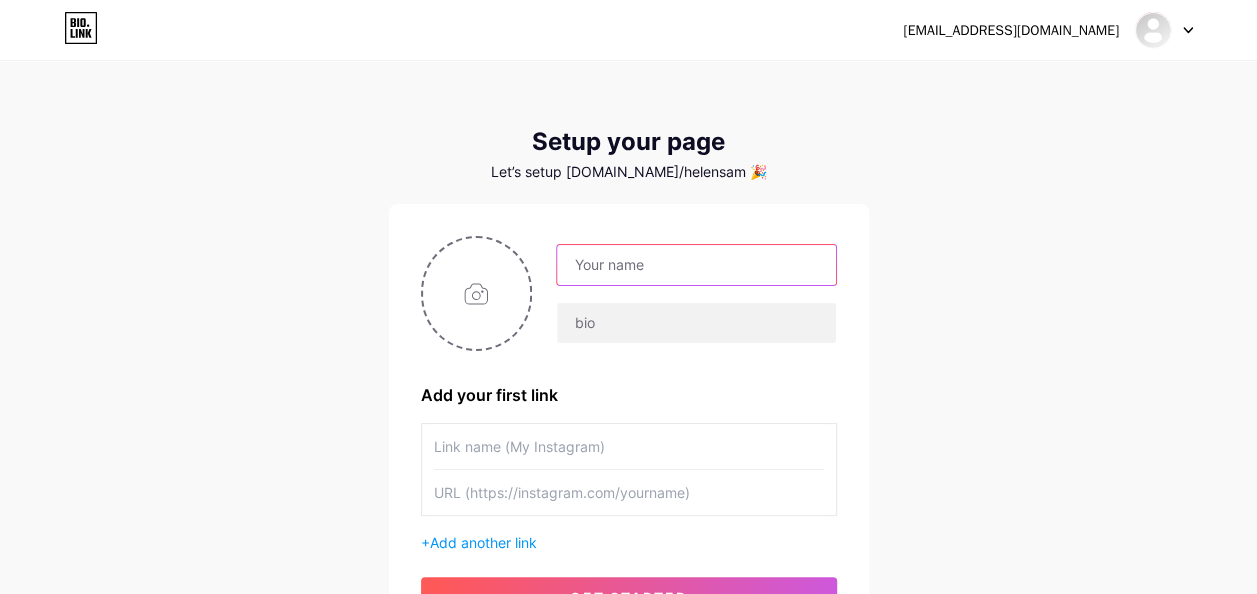 type on "[PERSON_NAME]" 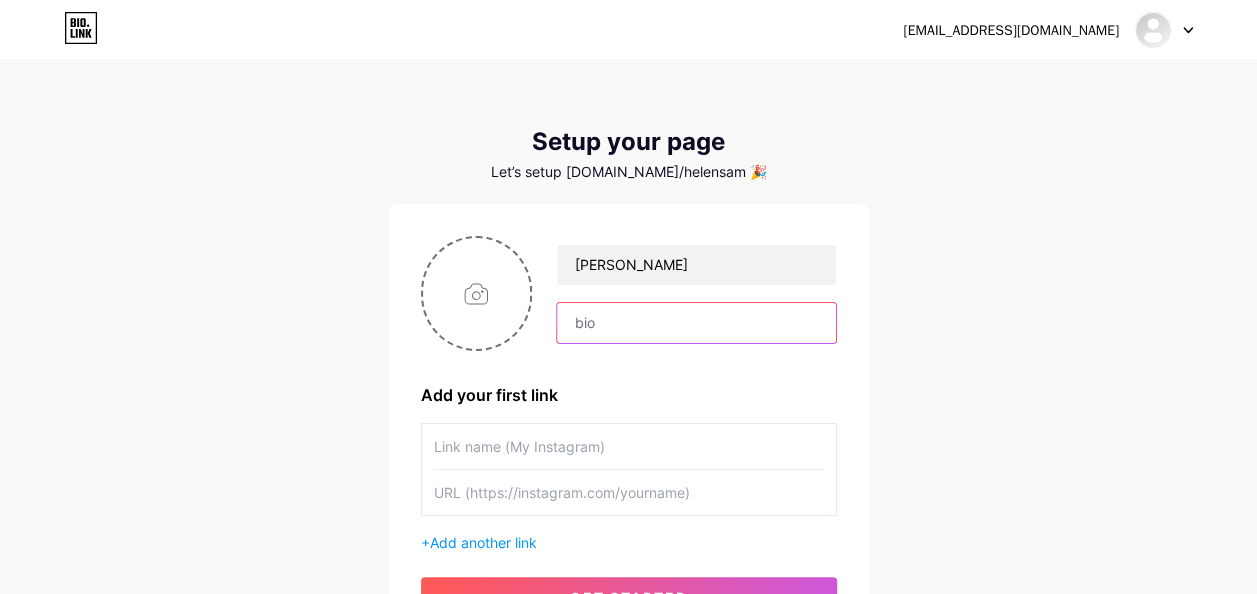 click at bounding box center [696, 323] 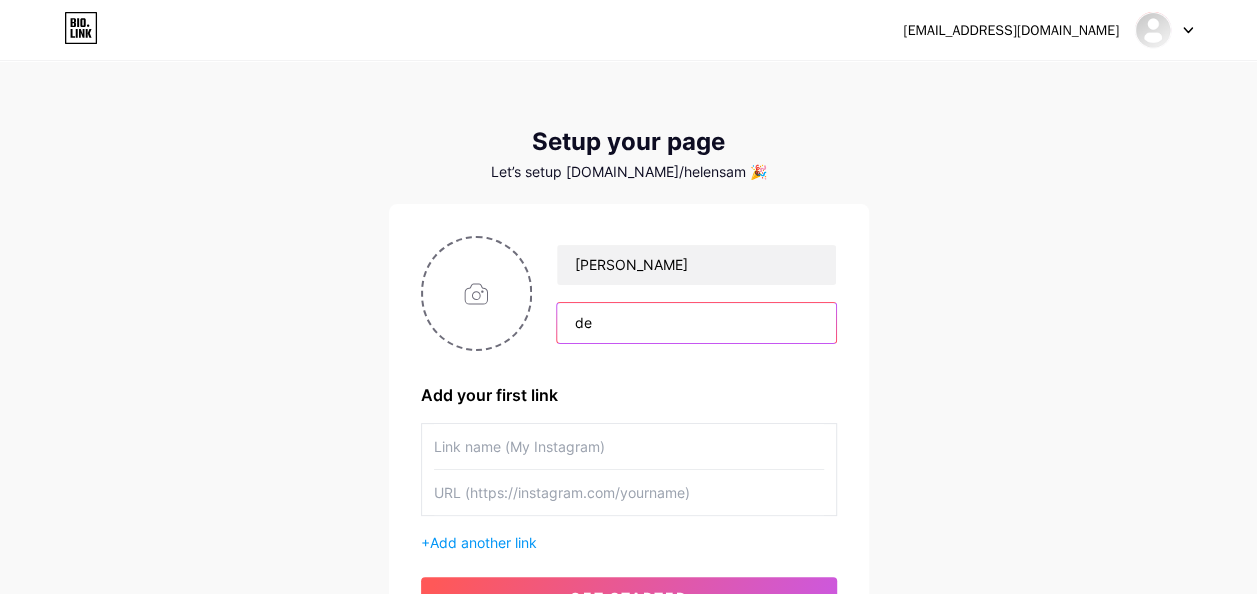 type on "d" 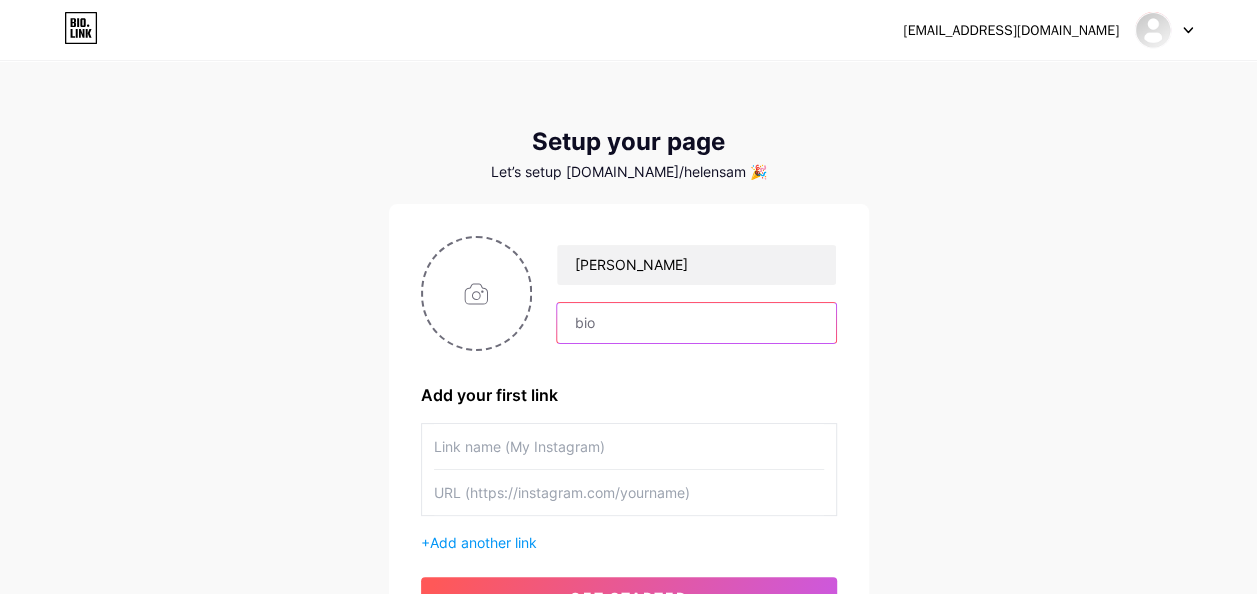 type on "e" 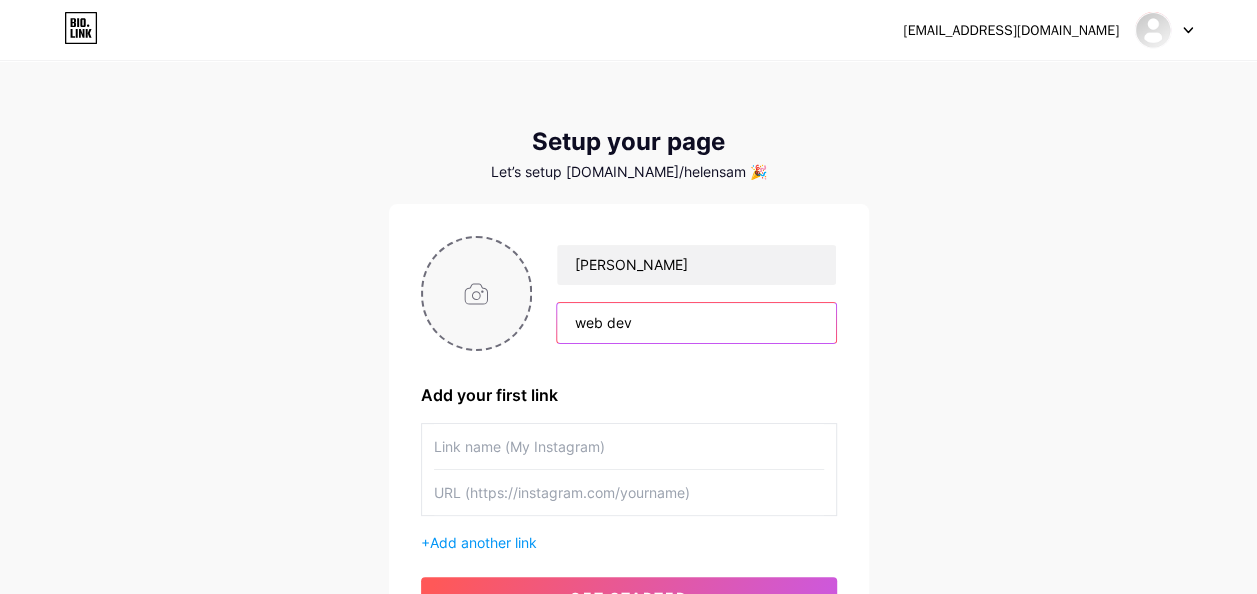 type on "web dev" 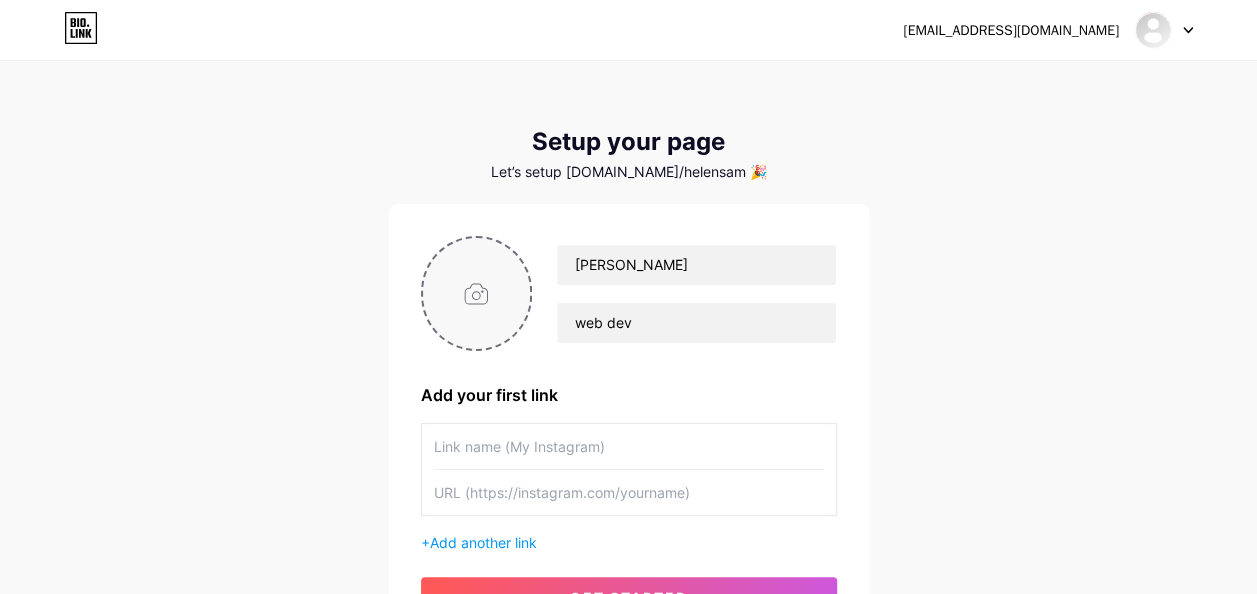 click at bounding box center (477, 293) 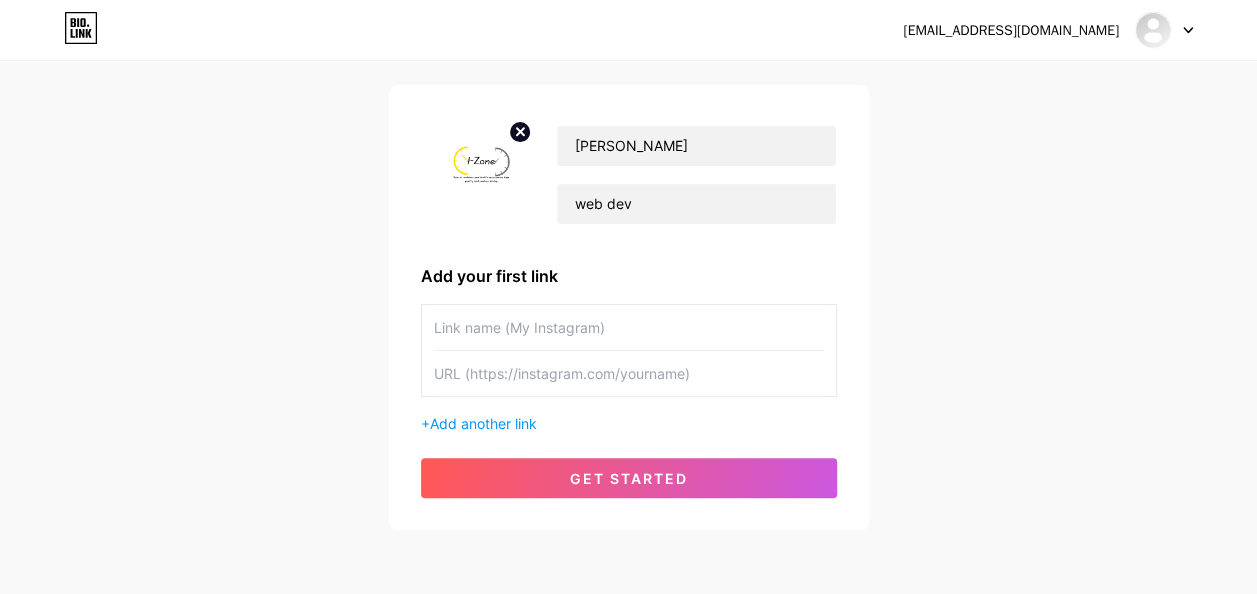 scroll, scrollTop: 124, scrollLeft: 0, axis: vertical 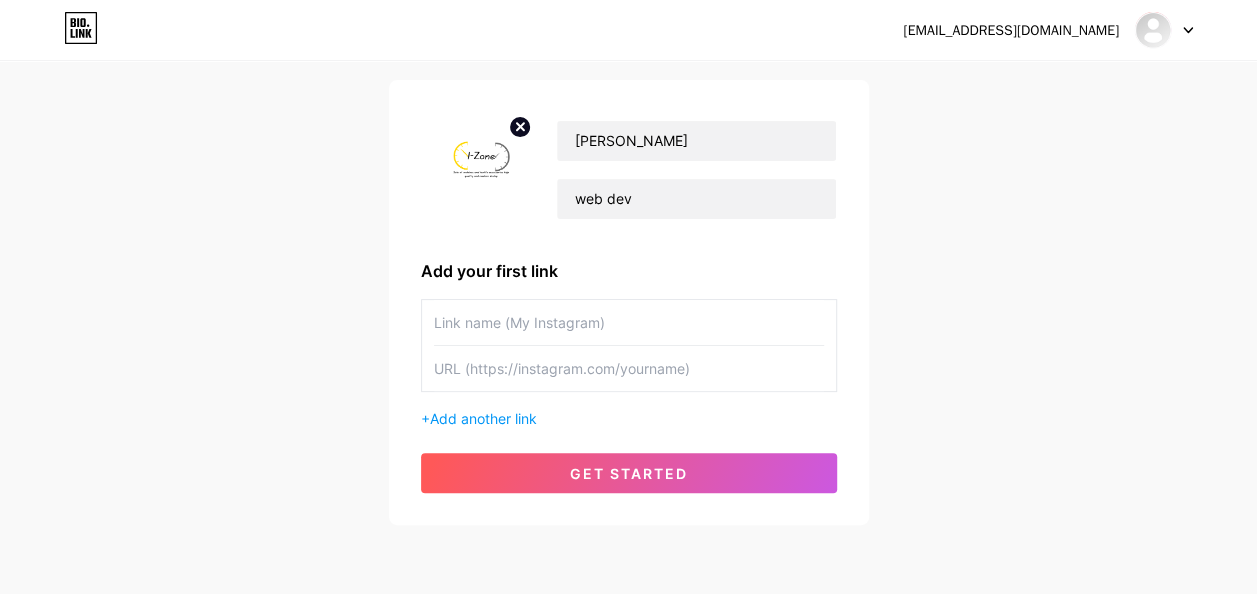 click on "[EMAIL_ADDRESS][DOMAIN_NAME]           Dashboard     Logout   Setup your page   Let’s setup [DOMAIN_NAME]/helensam 🎉               [PERSON_NAME]     web dev     Add your first link
+  Add another link     get started" at bounding box center [628, 272] 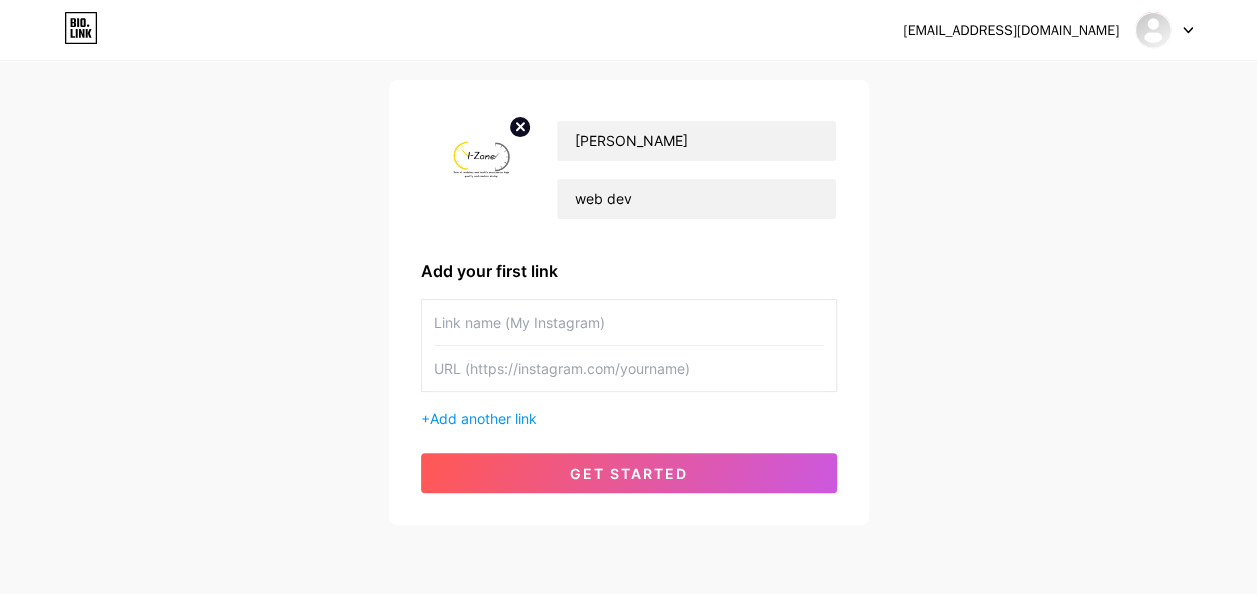 click at bounding box center (629, 368) 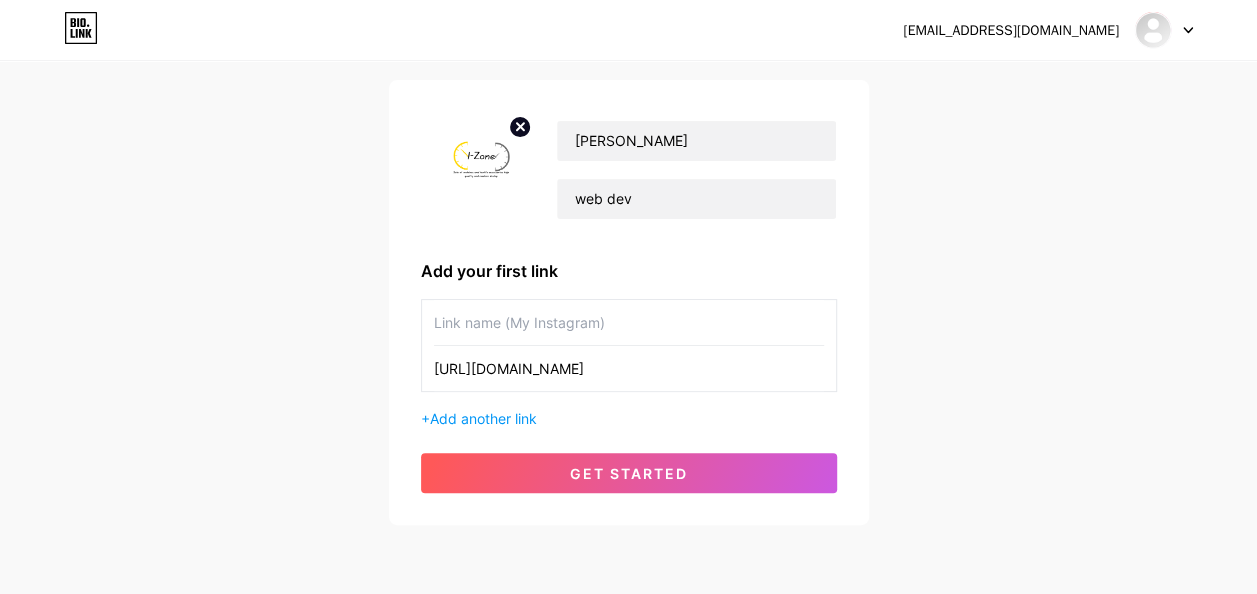 scroll, scrollTop: 0, scrollLeft: 69, axis: horizontal 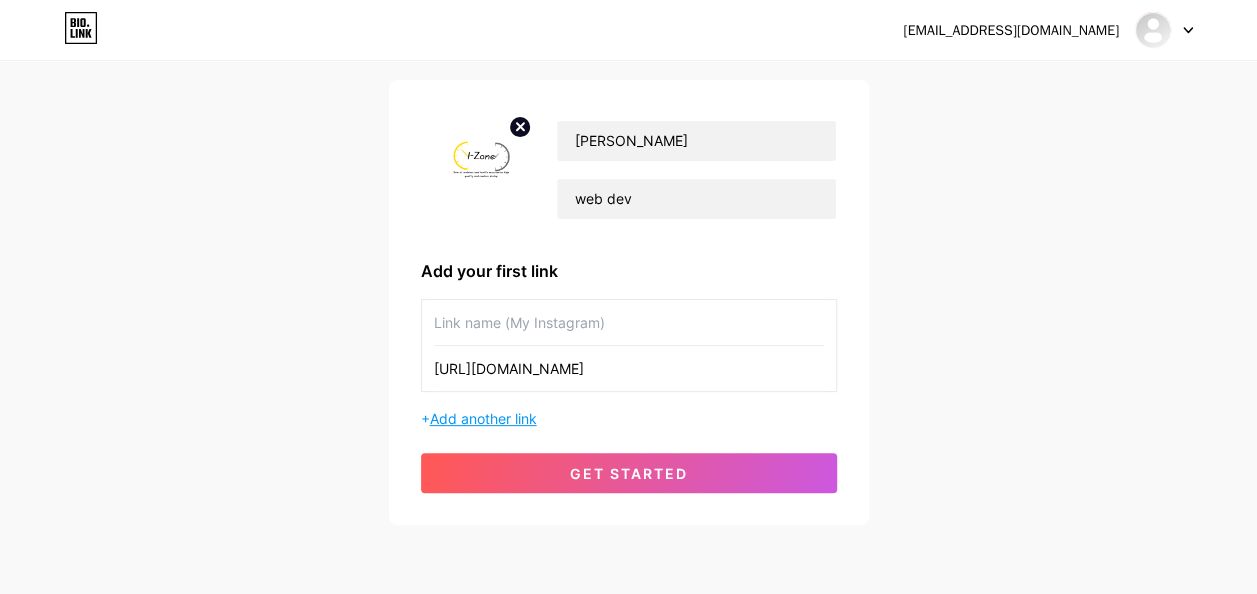 type on "[URL][DOMAIN_NAME]" 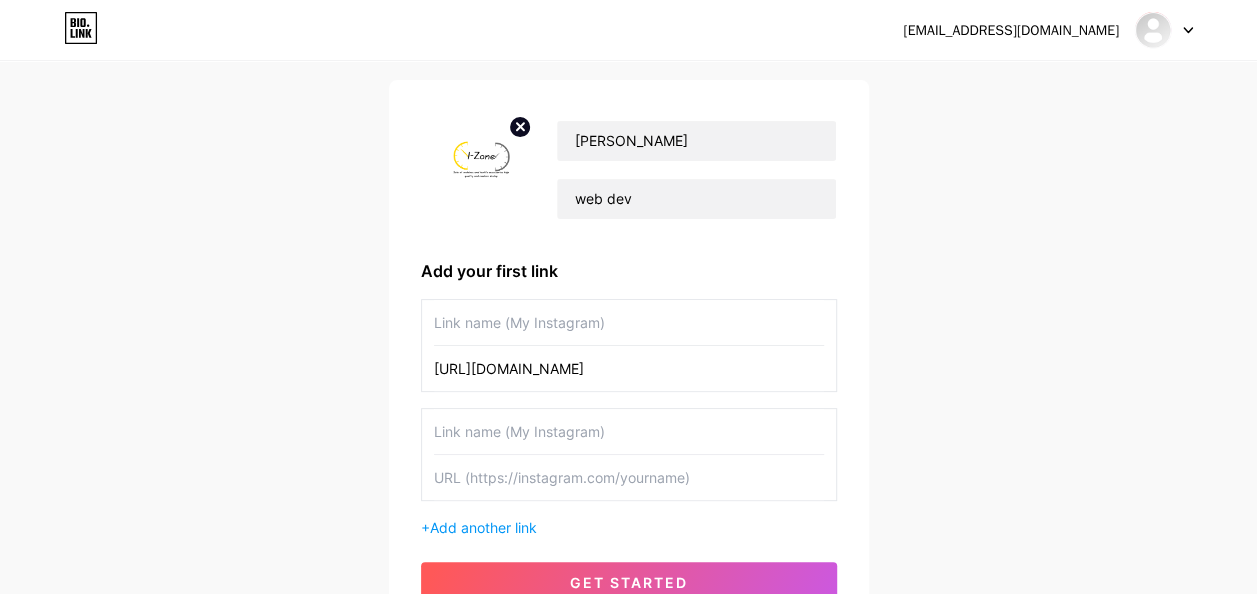 drag, startPoint x: 480, startPoint y: 414, endPoint x: 604, endPoint y: 472, distance: 136.89412 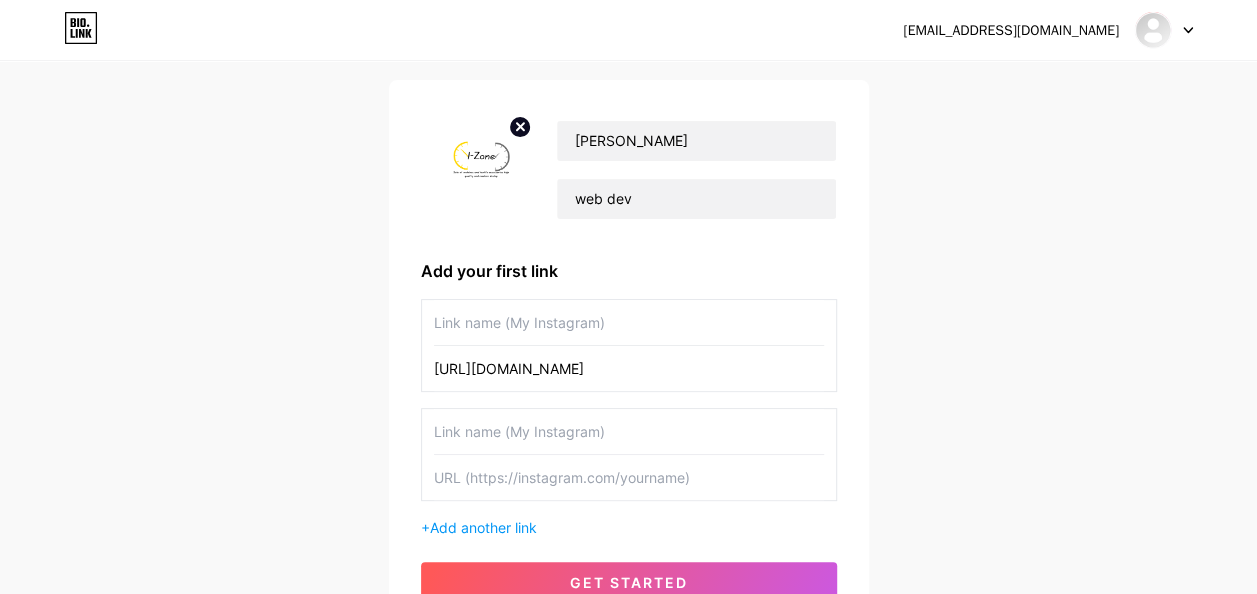 click at bounding box center [629, 454] 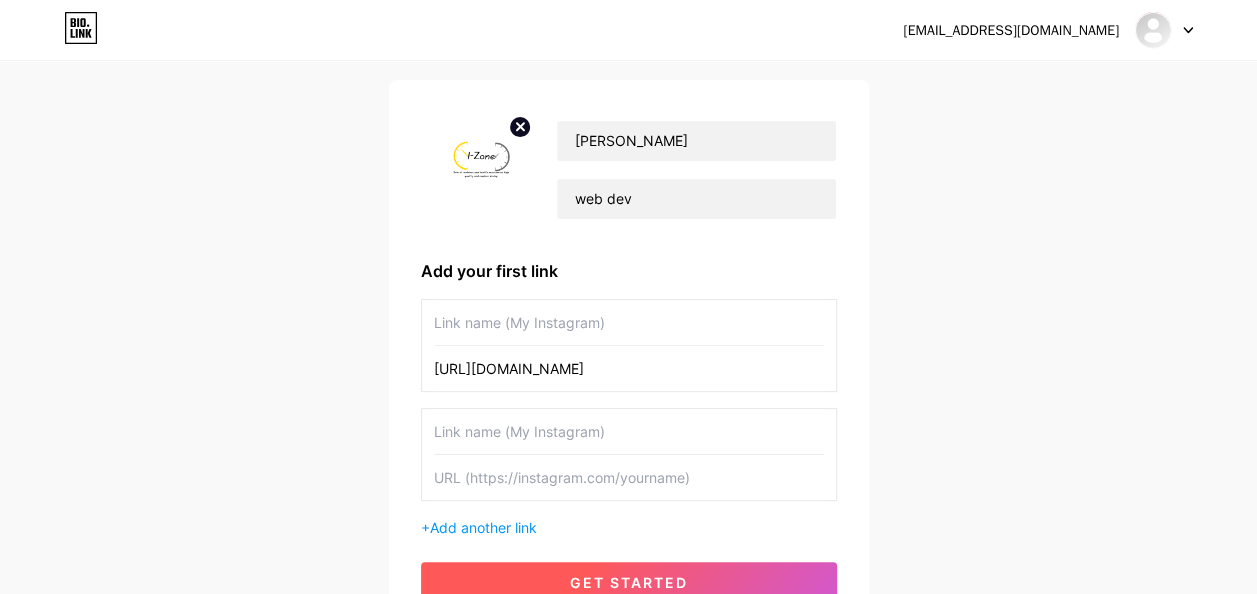 click on "get started" at bounding box center (629, 582) 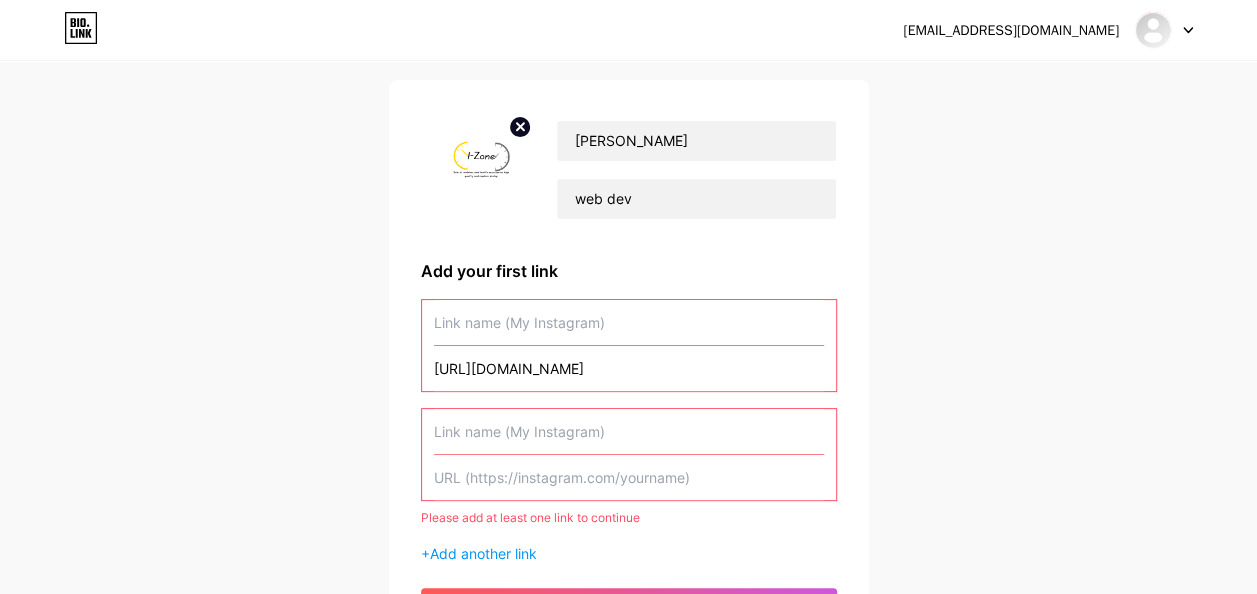 type 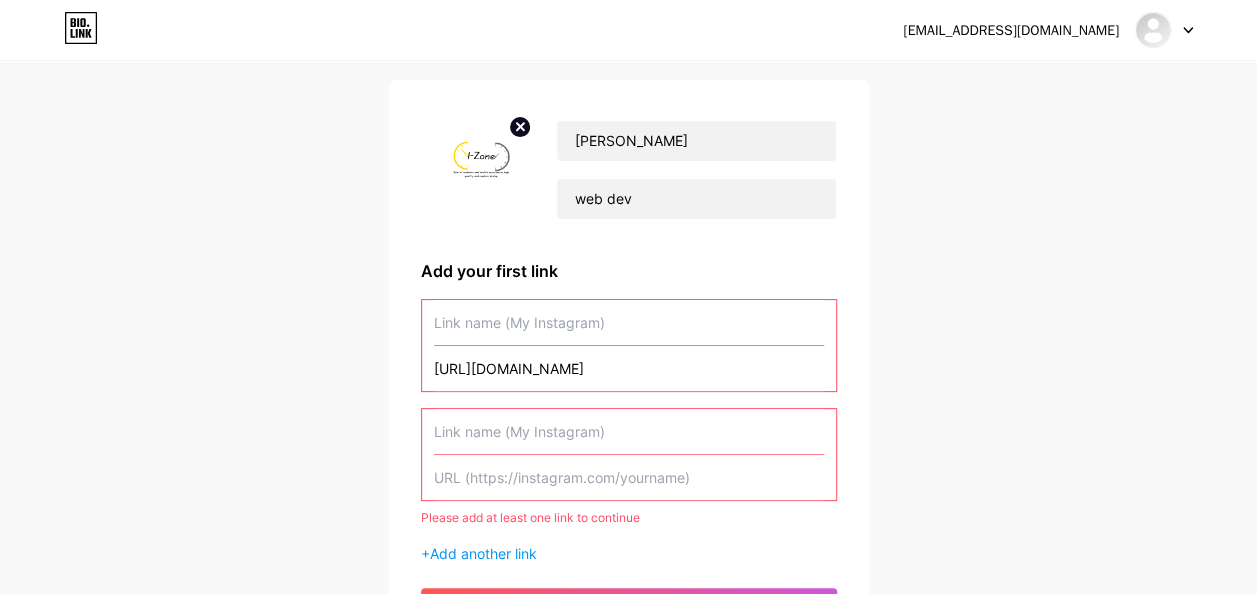click at bounding box center [629, 322] 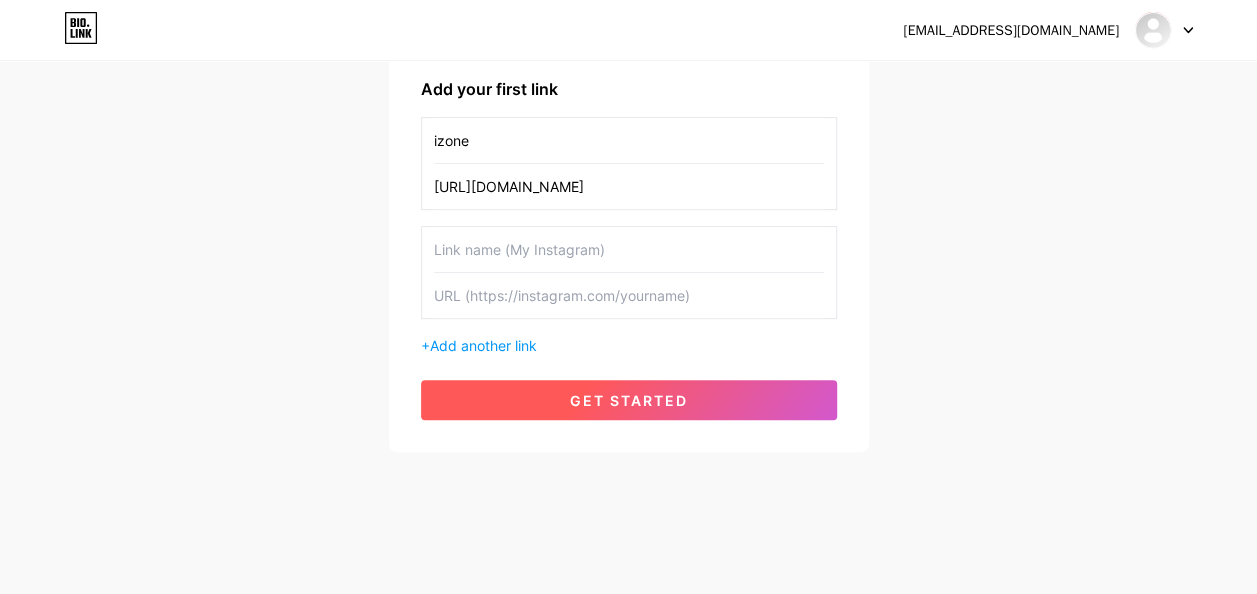 type on "izone" 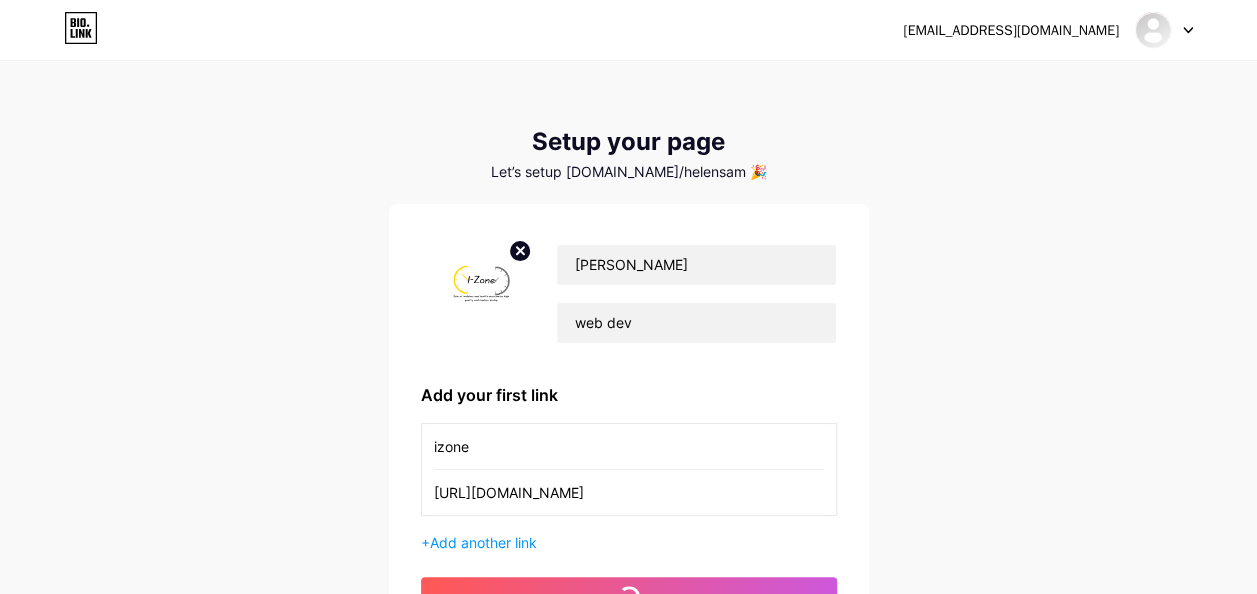 scroll, scrollTop: 198, scrollLeft: 0, axis: vertical 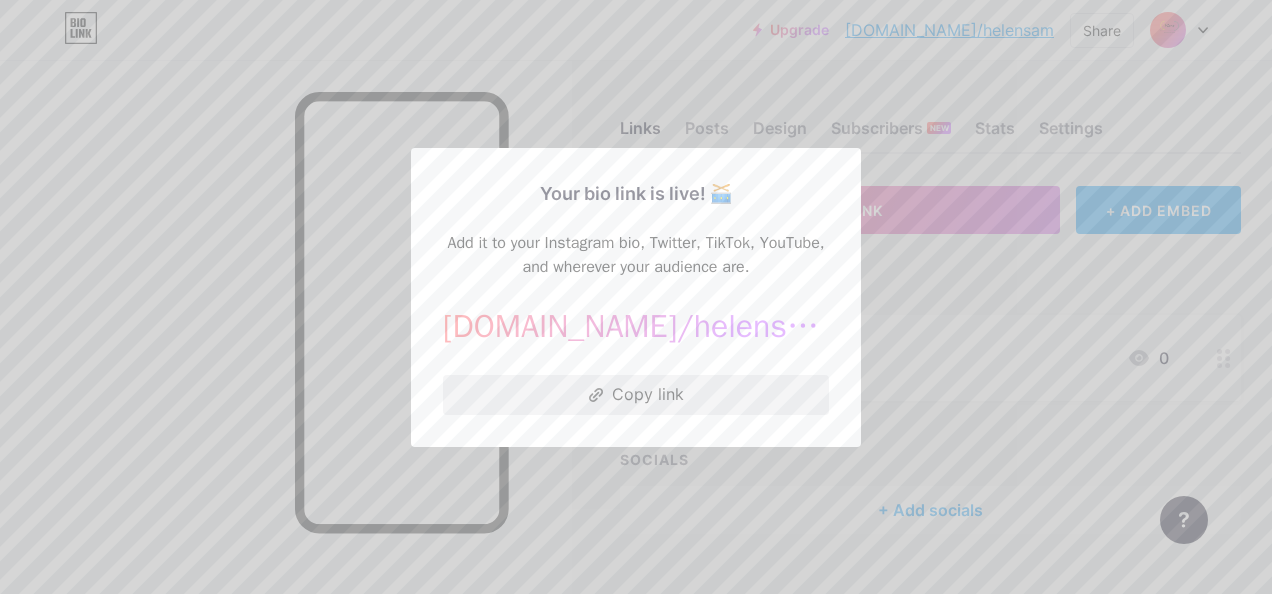 click 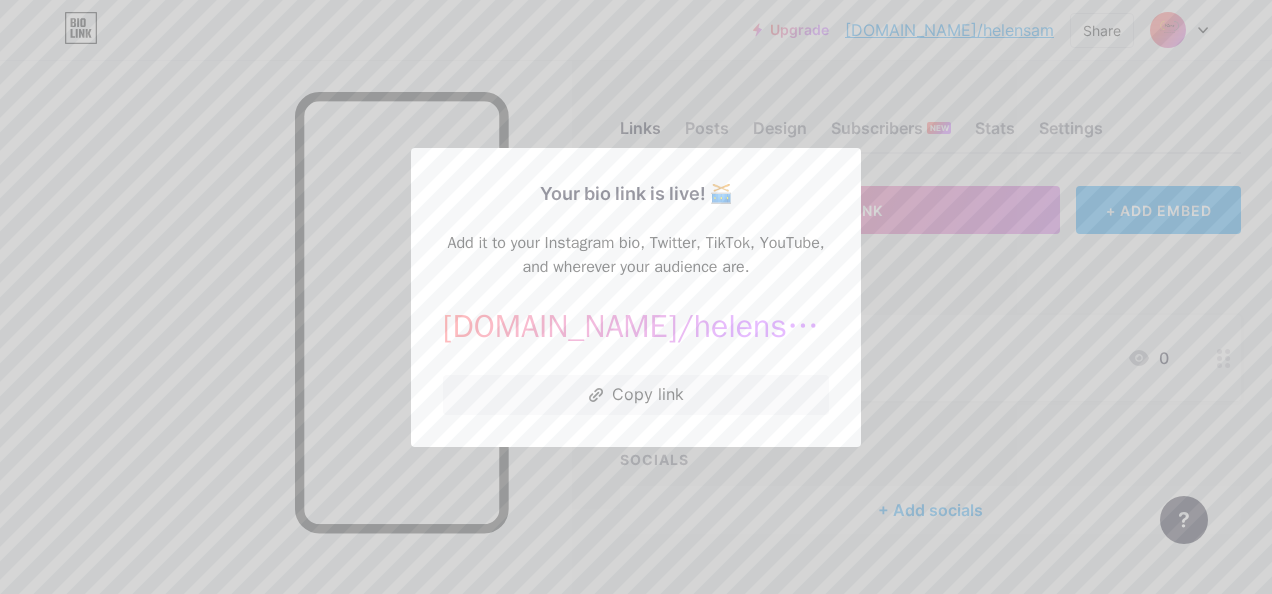 click at bounding box center [636, 297] 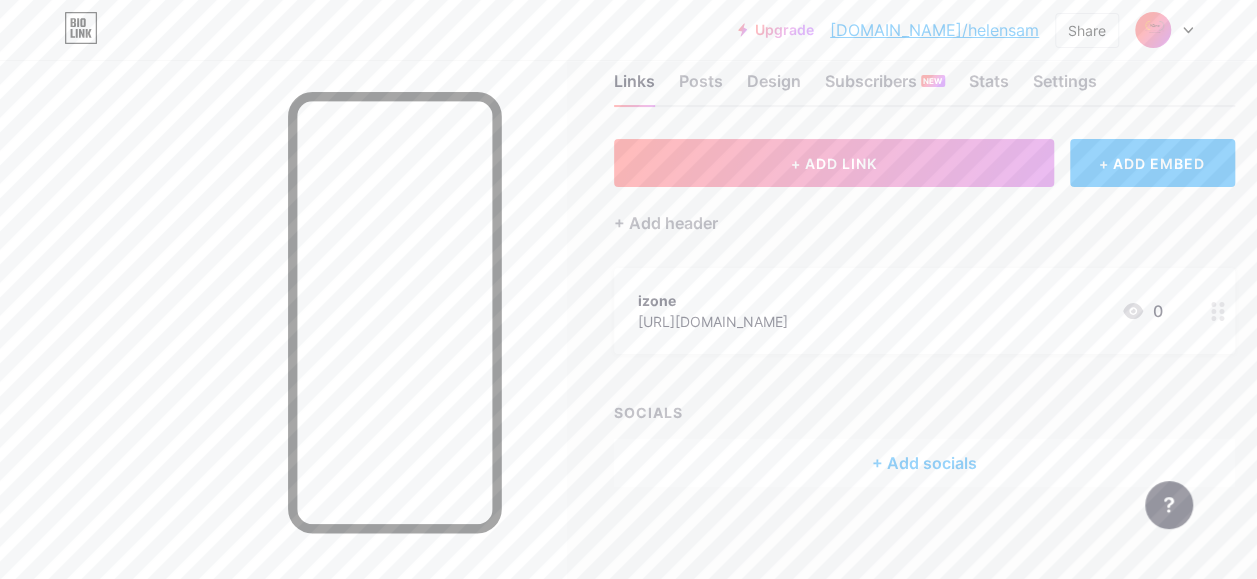 scroll, scrollTop: 48, scrollLeft: 0, axis: vertical 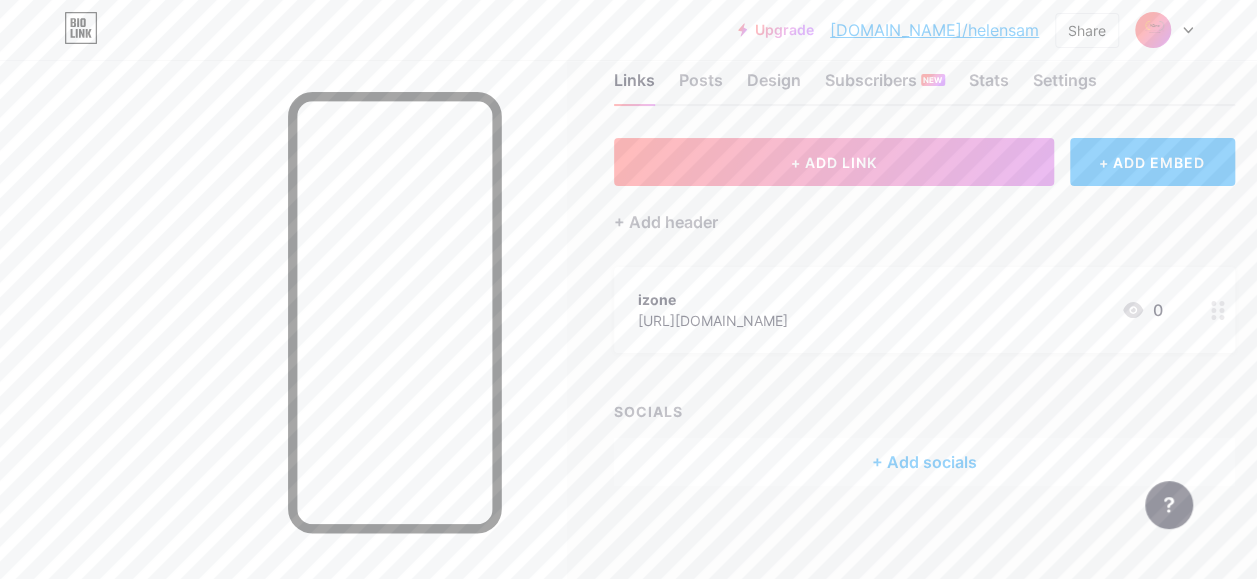click on "+ Add socials" at bounding box center (924, 462) 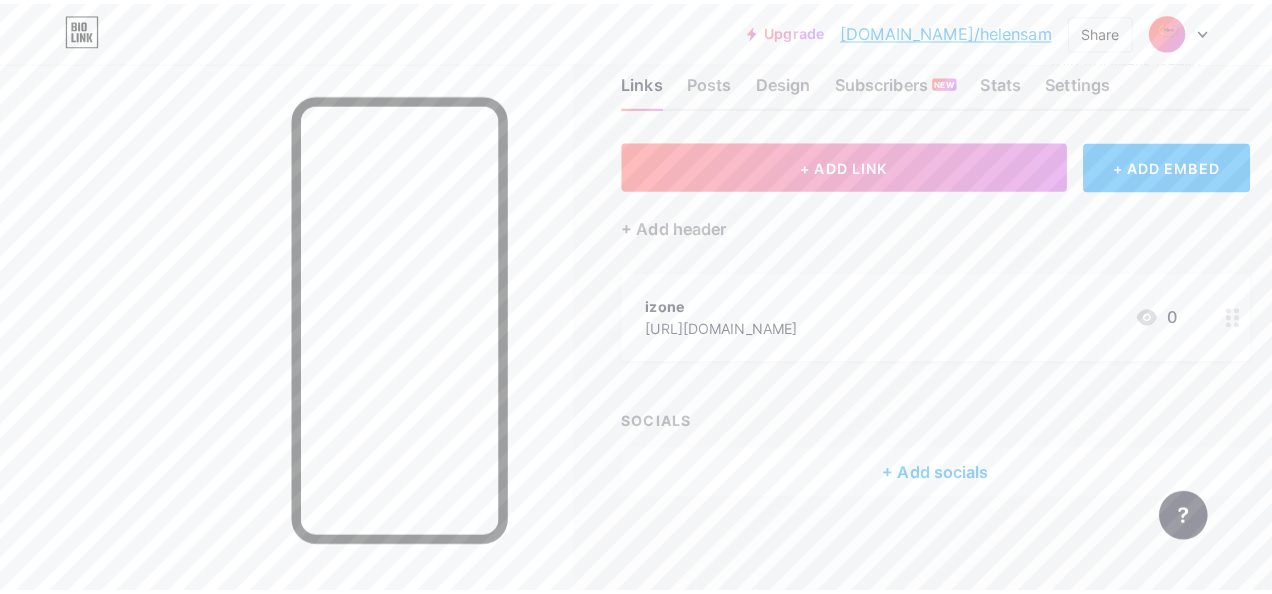 scroll, scrollTop: 39, scrollLeft: 0, axis: vertical 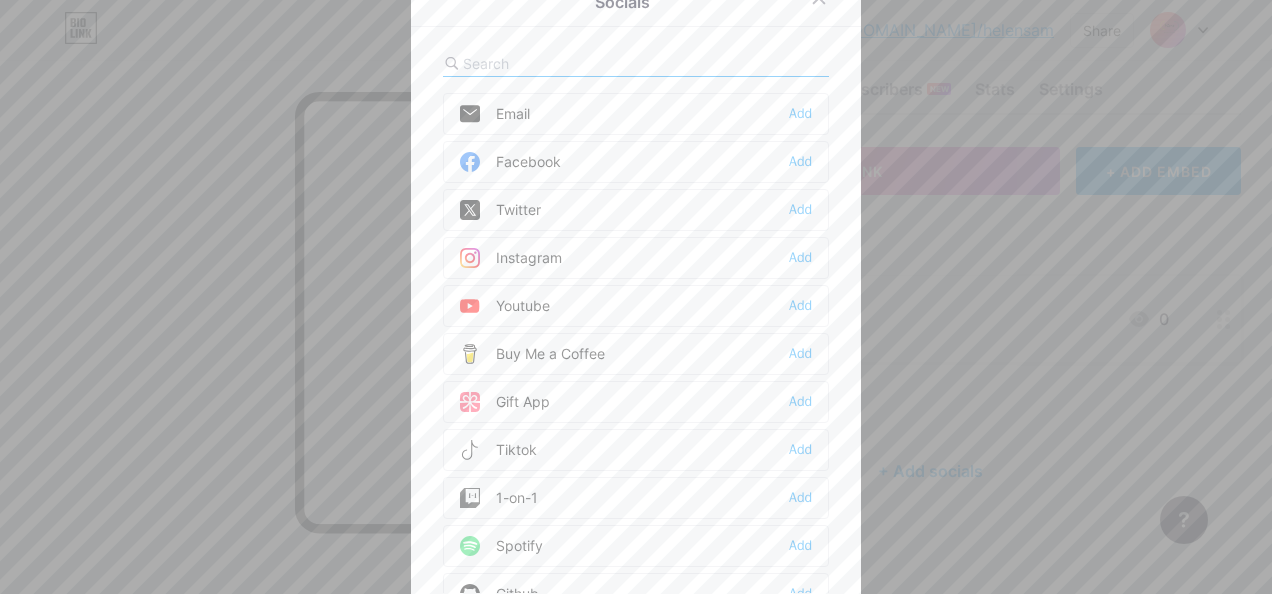 click on "Facebook
Add" at bounding box center [636, 162] 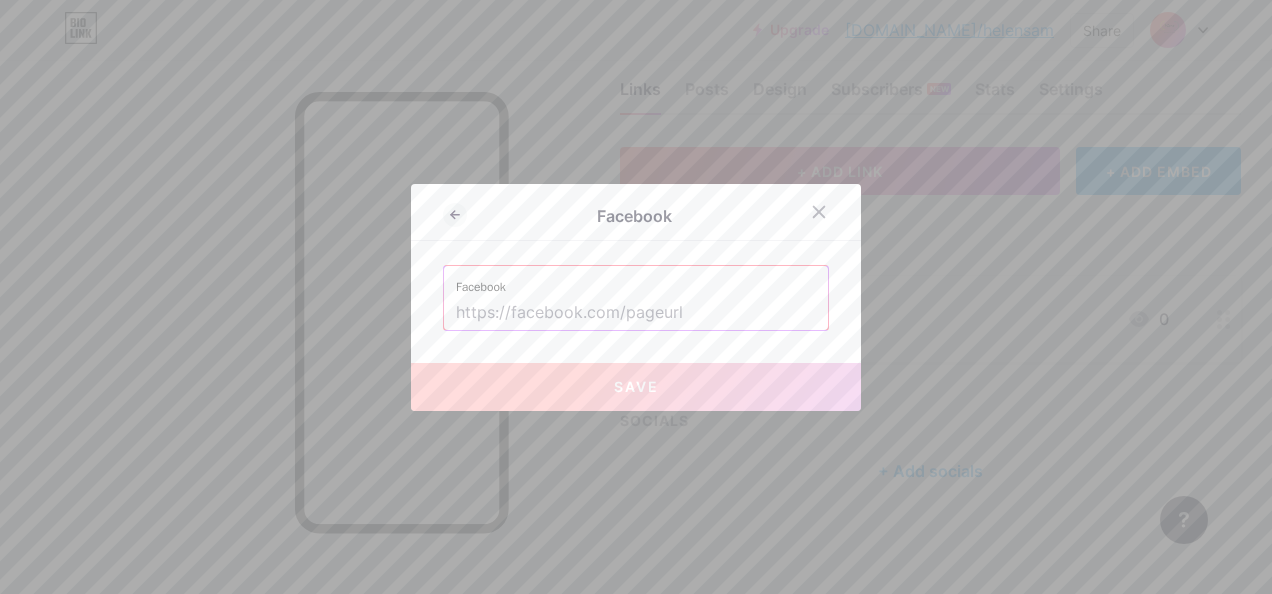 click at bounding box center [636, 297] 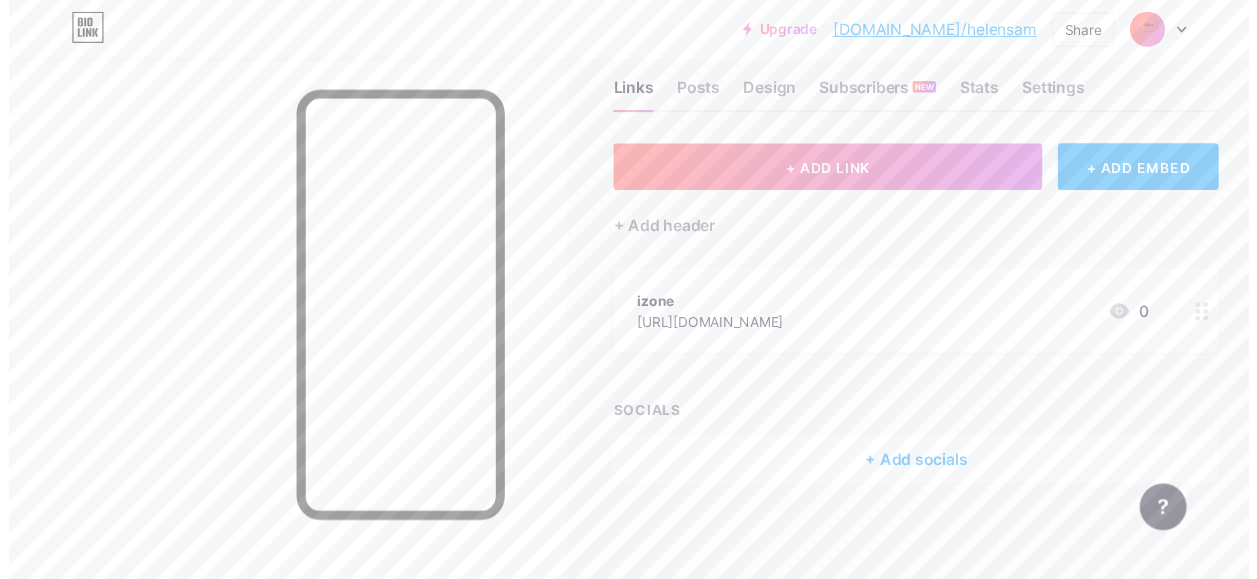 scroll, scrollTop: 48, scrollLeft: 0, axis: vertical 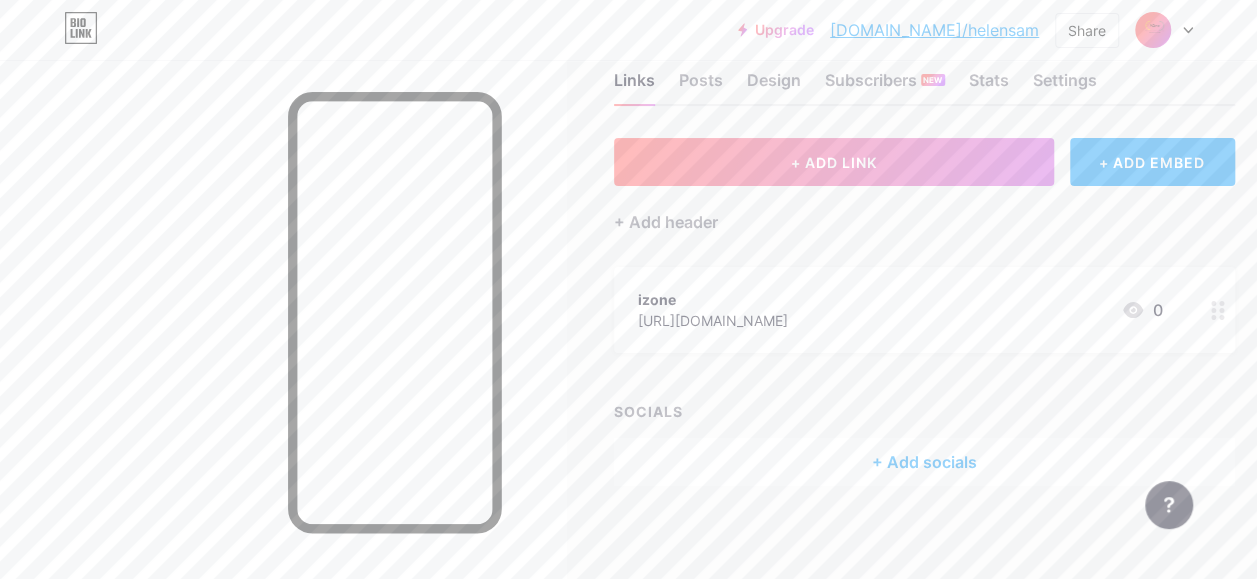 click on "+ Add socials" at bounding box center (924, 462) 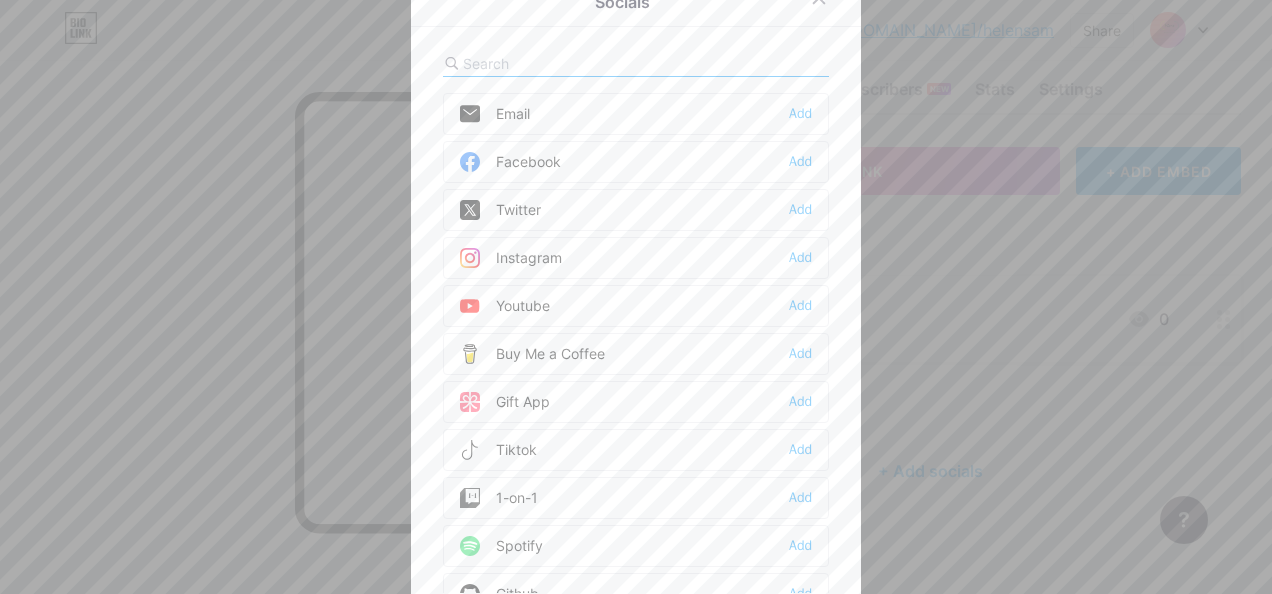 click on "Facebook" at bounding box center (510, 162) 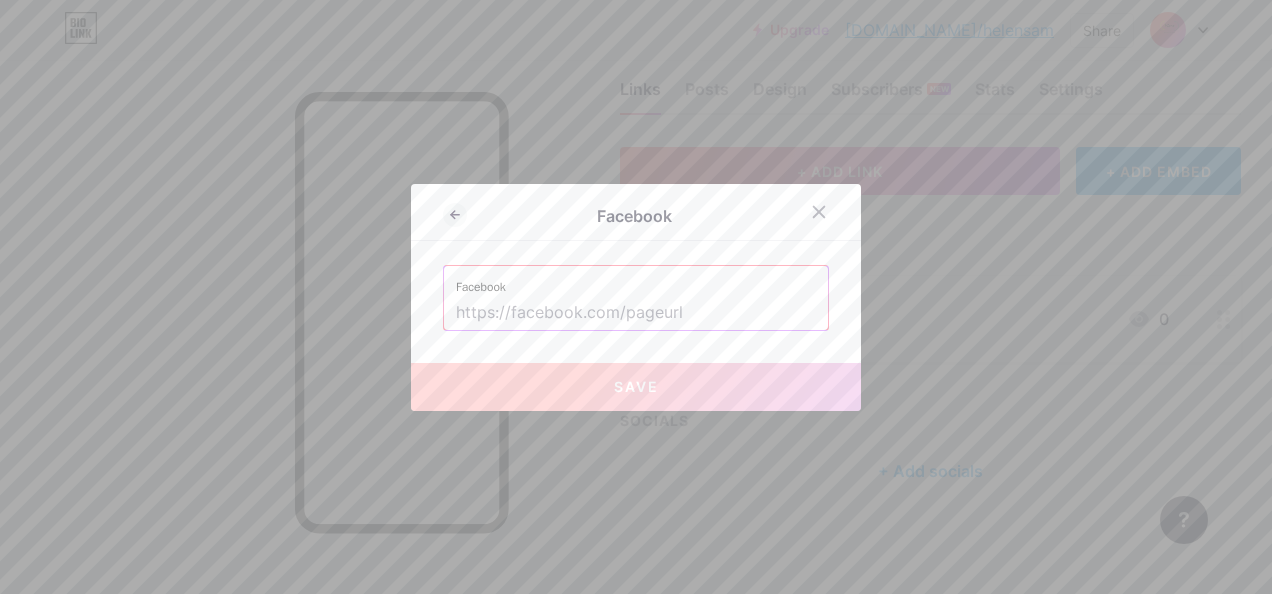 click at bounding box center (636, 313) 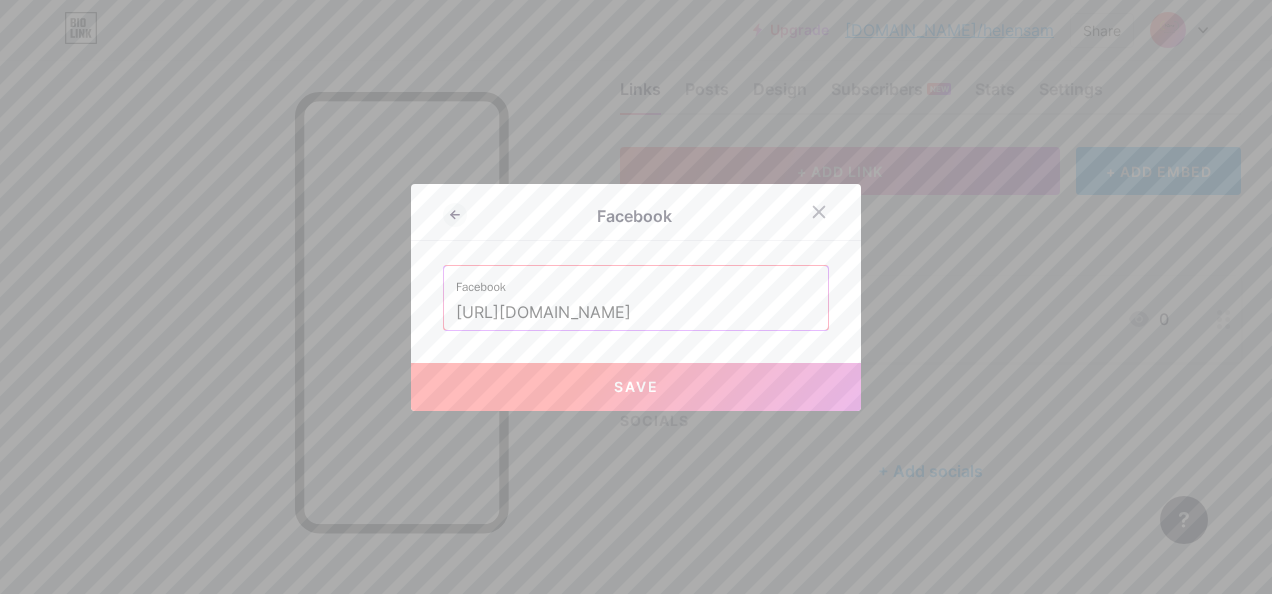 type on "[URL][DOMAIN_NAME]" 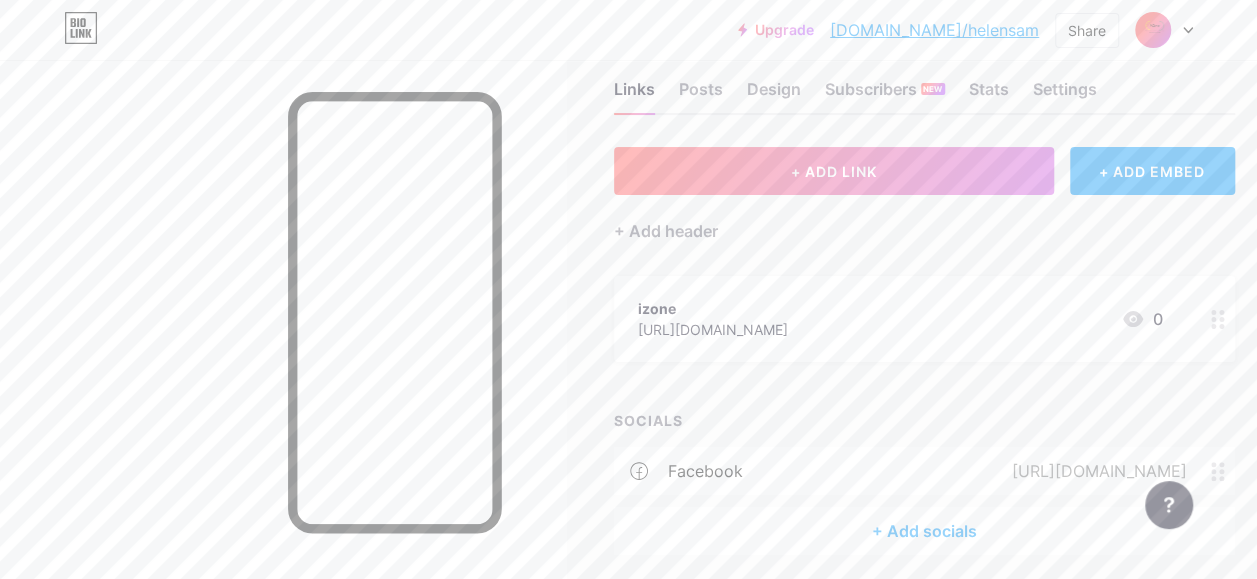 scroll, scrollTop: 0, scrollLeft: 0, axis: both 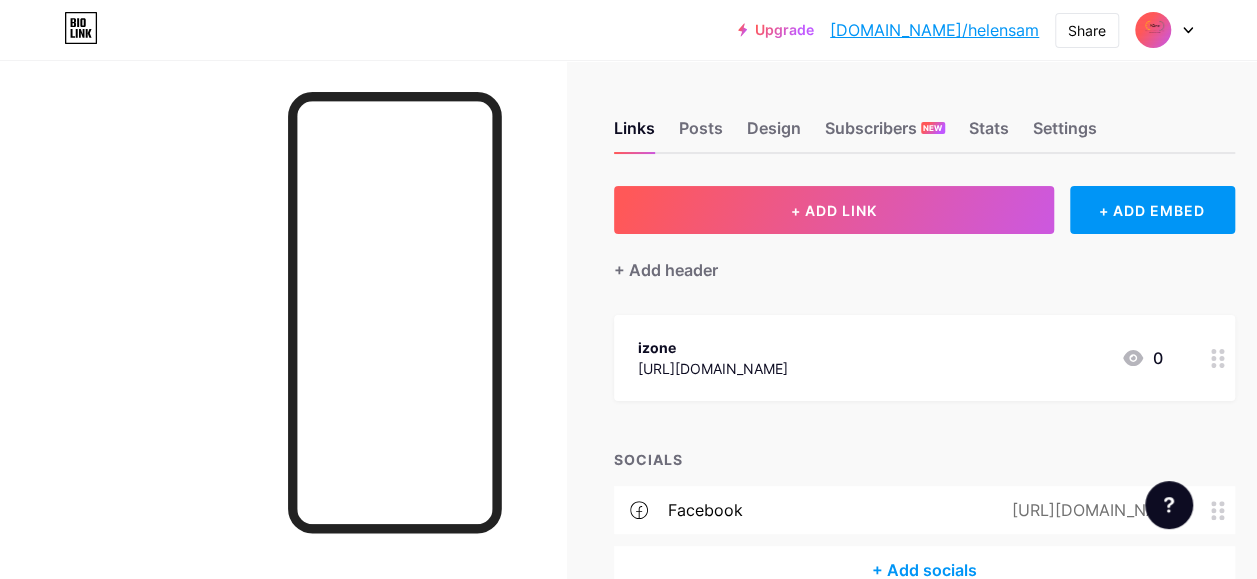 click on "Links
Posts
Design
Subscribers
NEW
Stats
Settings" at bounding box center (924, 119) 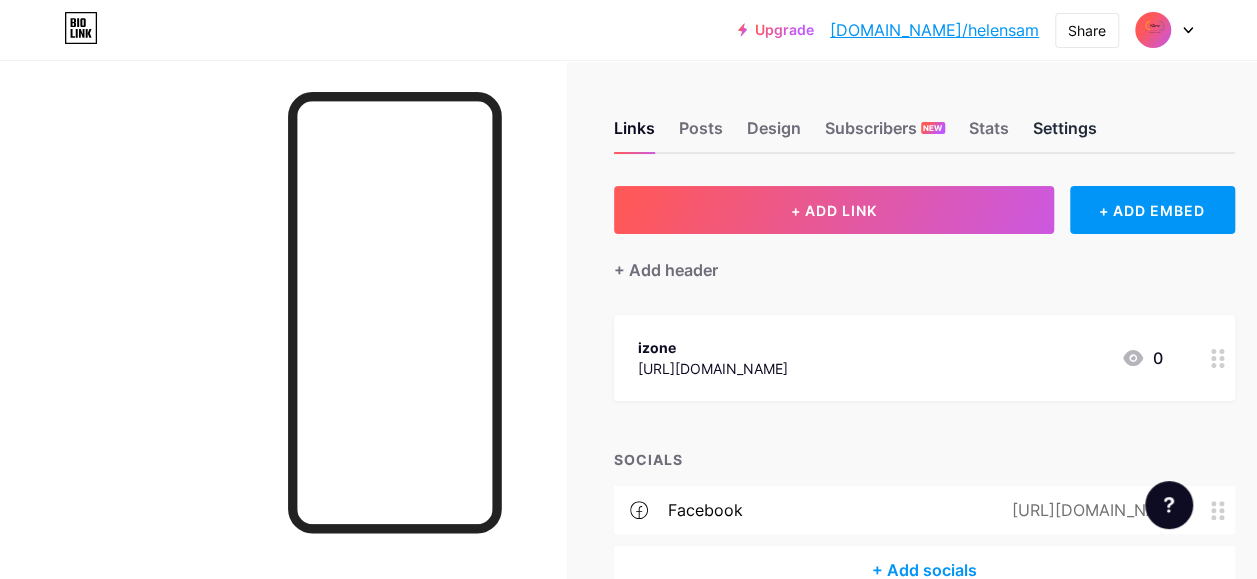 click on "Settings" at bounding box center (1065, 134) 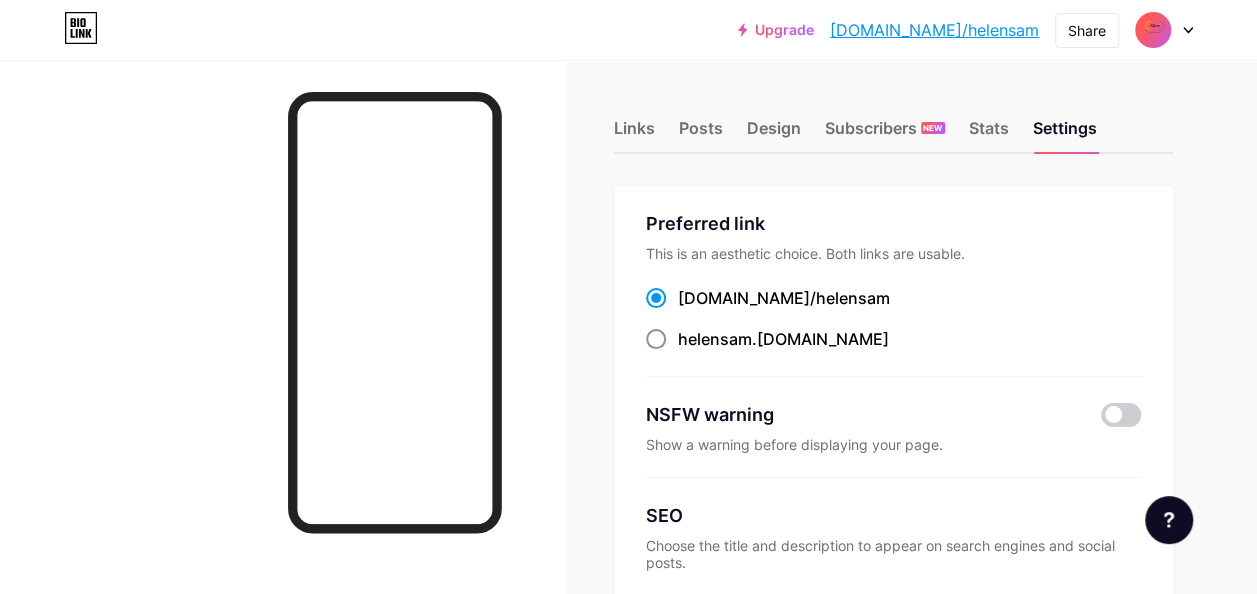 click on "helensam .bio.link" at bounding box center (783, 339) 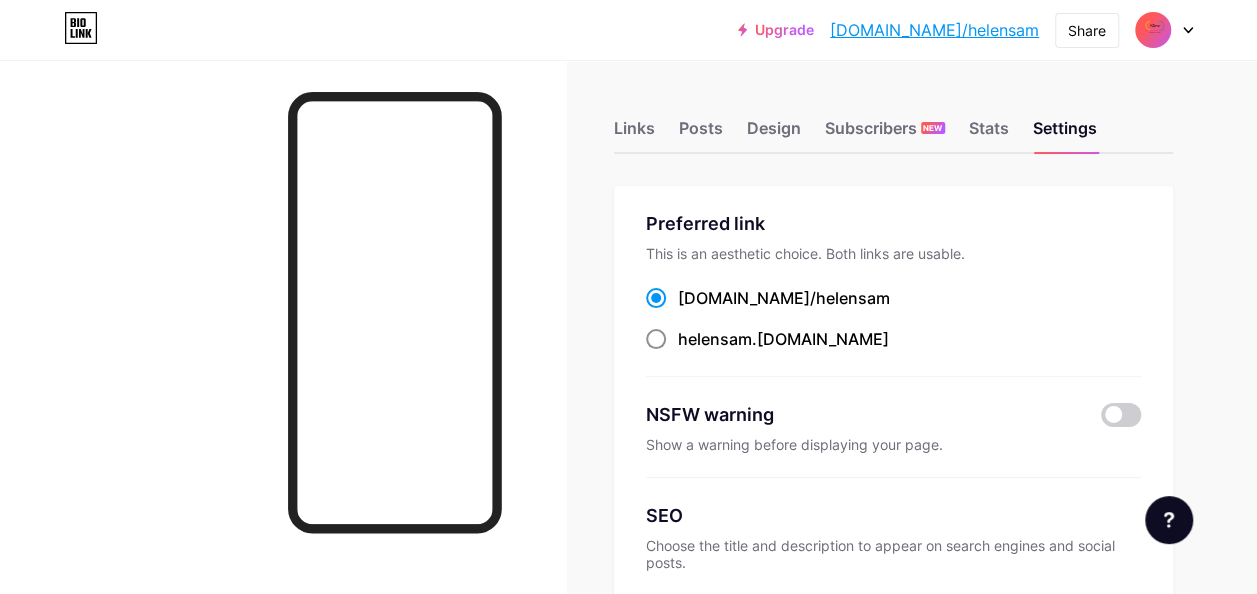 click on "helensam .bio.link" at bounding box center [684, 357] 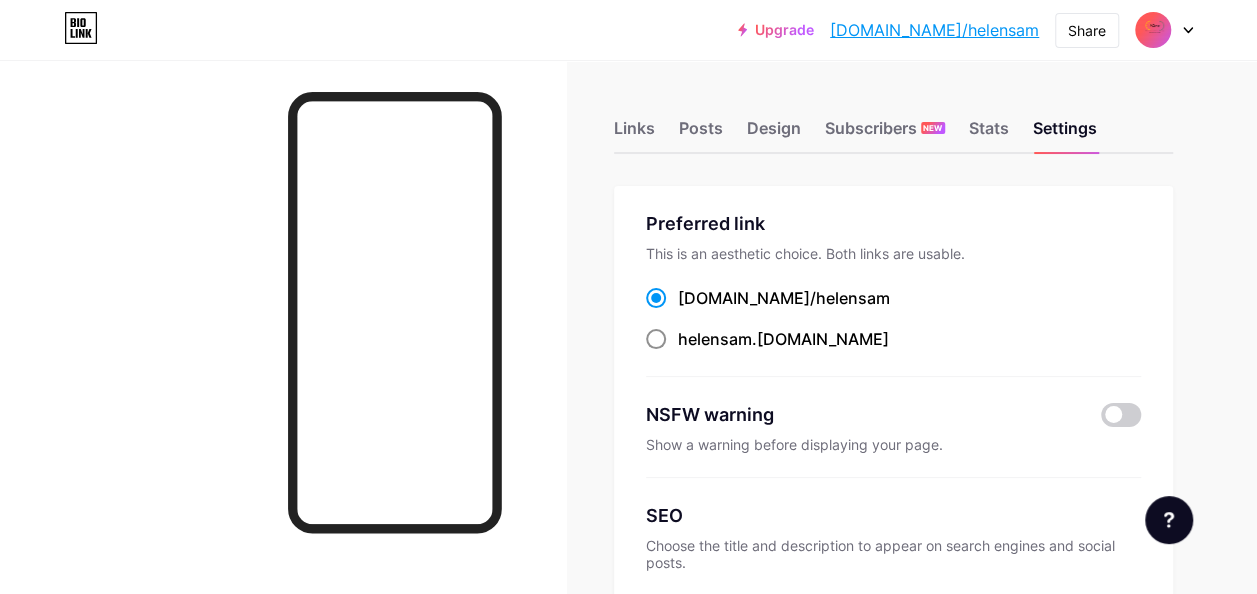 radio on "true" 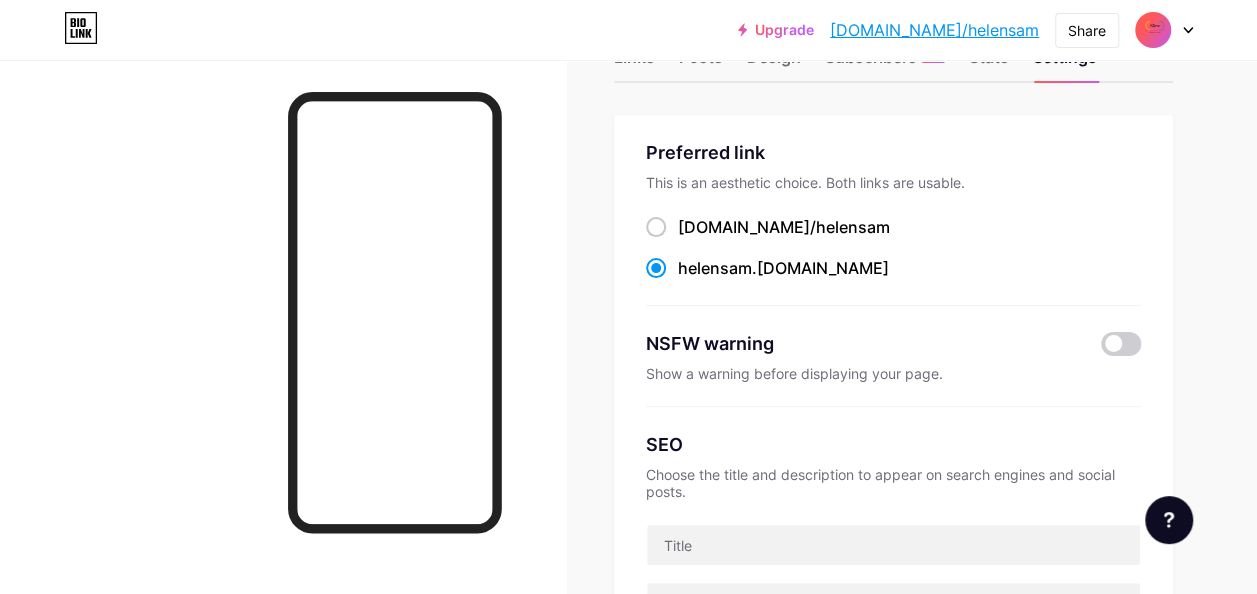 scroll, scrollTop: 0, scrollLeft: 0, axis: both 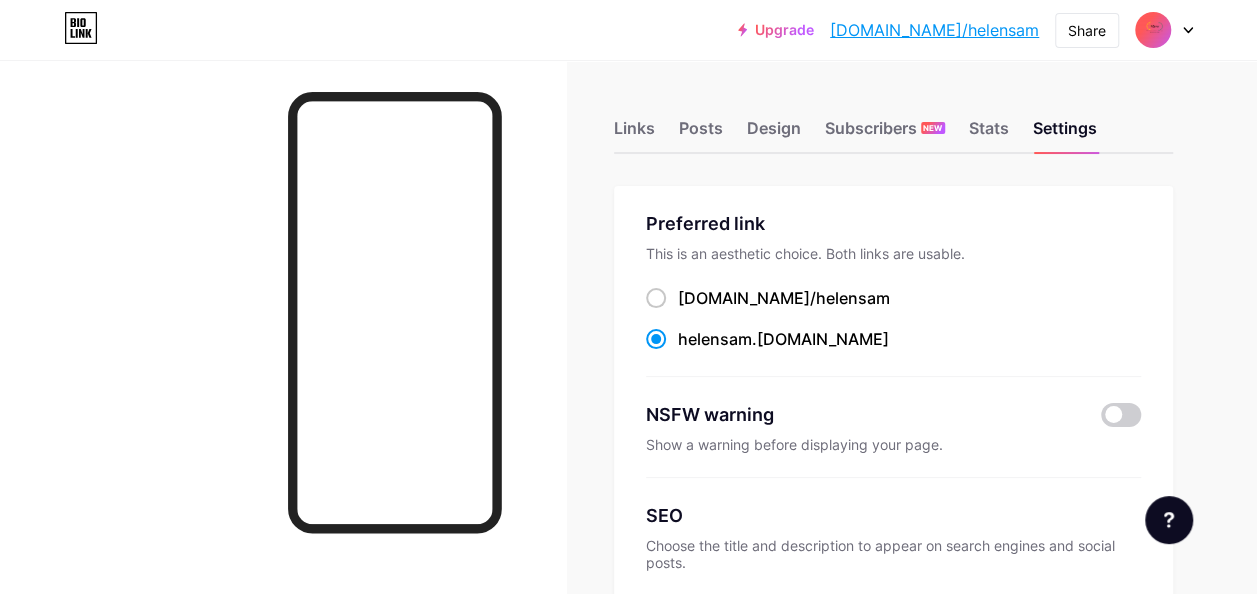 click at bounding box center [1153, 30] 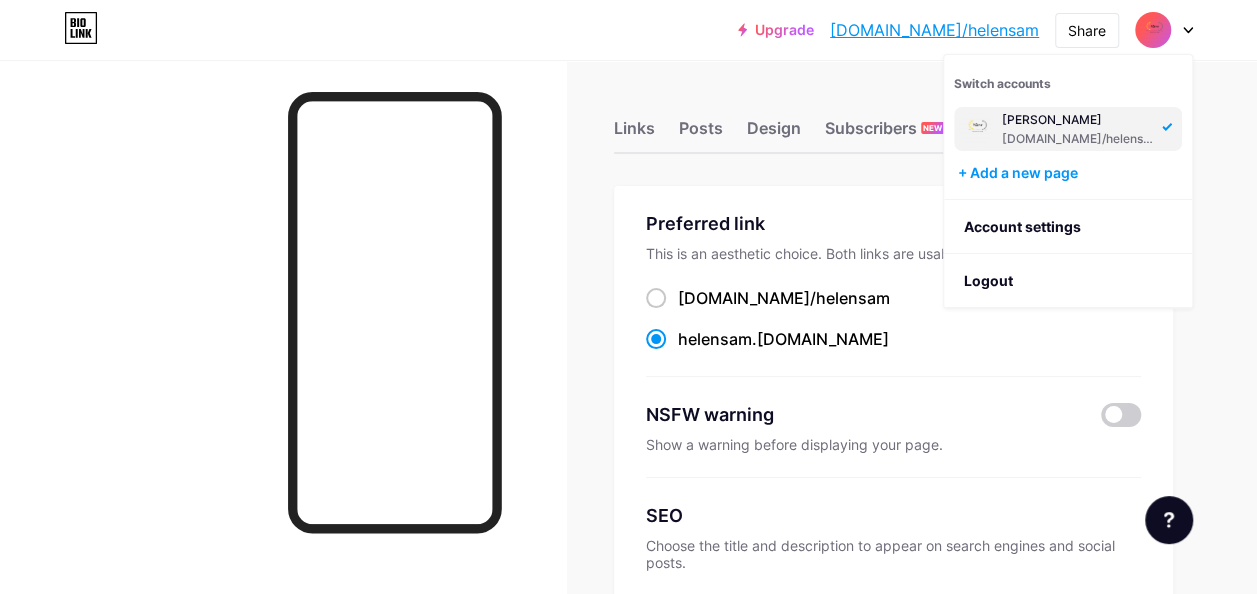 click on "Helen saman   bio.link/helensam" at bounding box center (1079, 129) 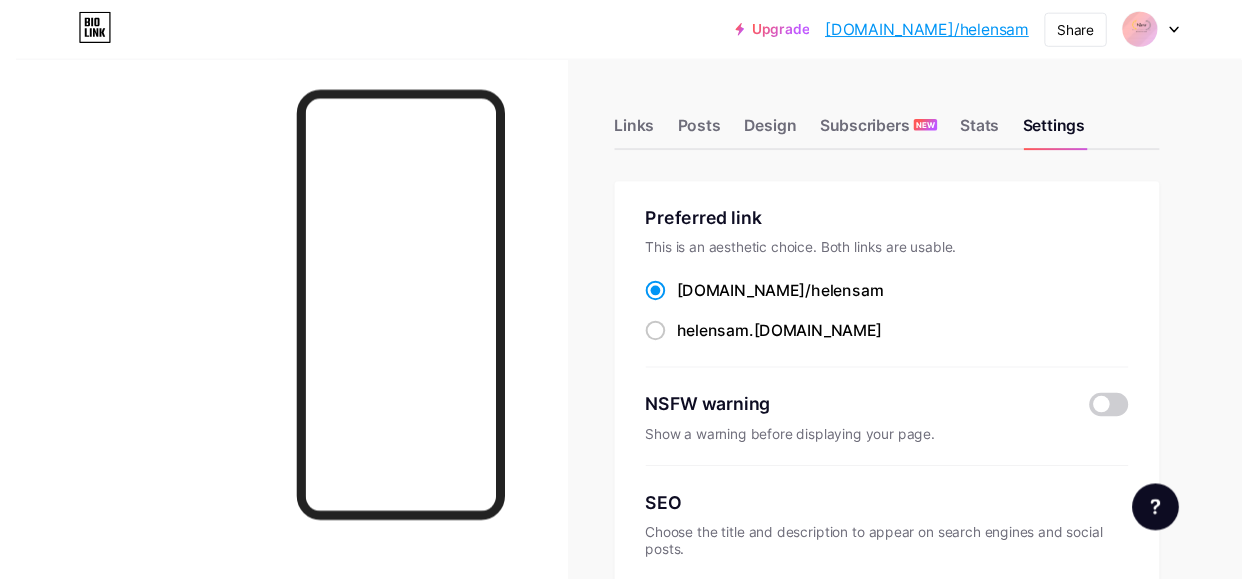 scroll, scrollTop: 0, scrollLeft: 0, axis: both 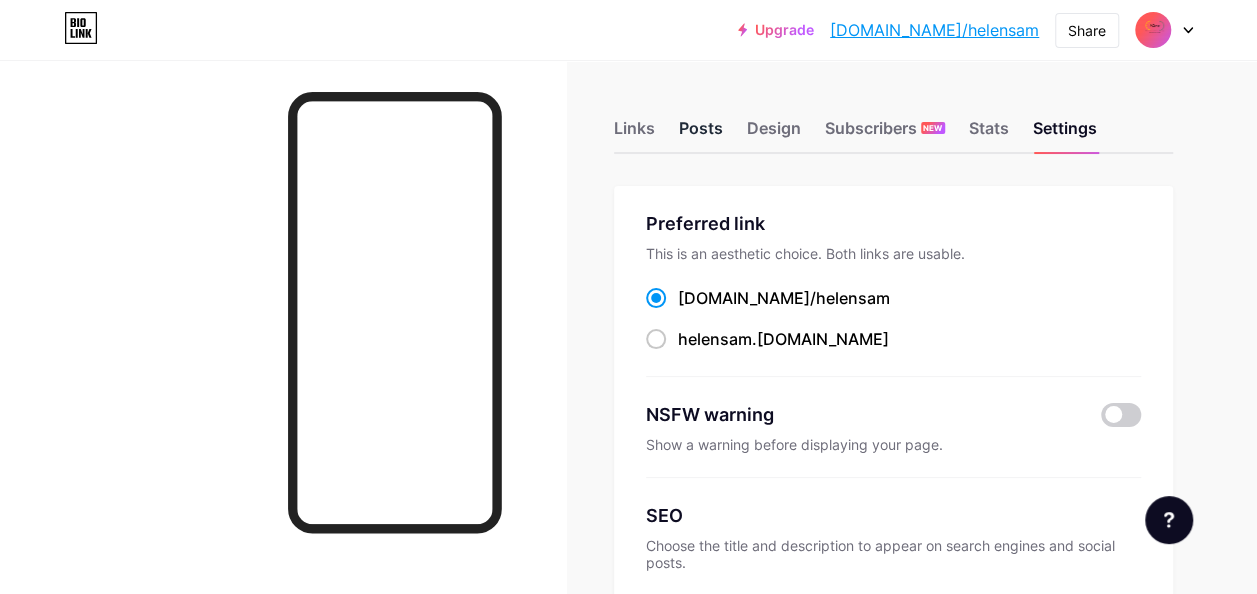click on "Posts" at bounding box center (701, 134) 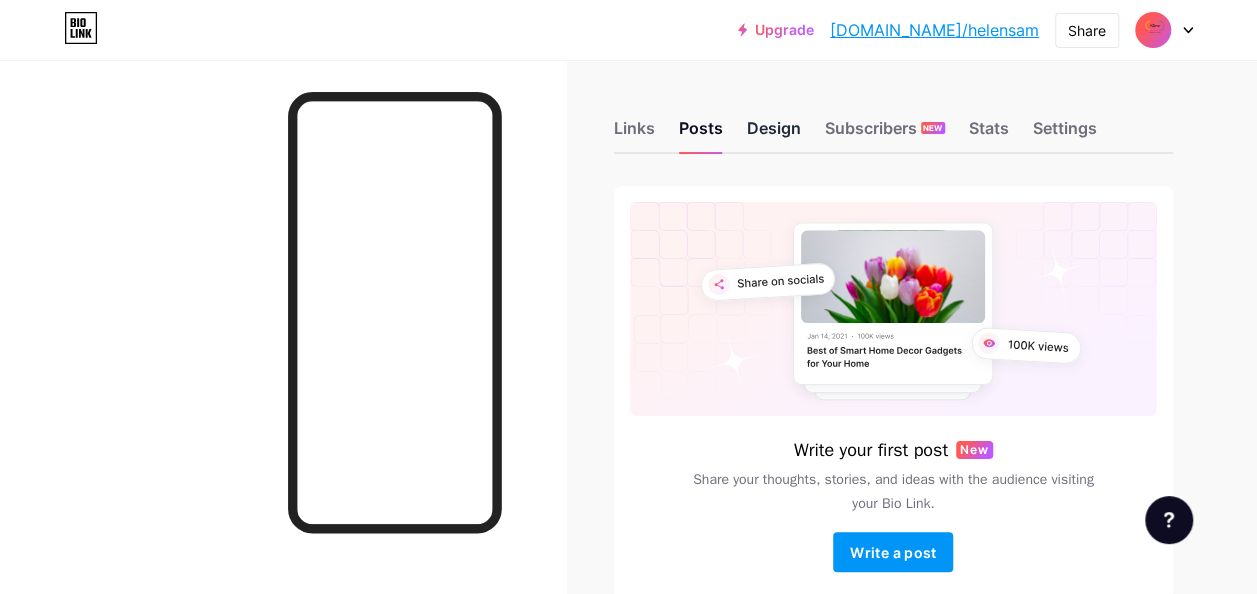 click on "Design" at bounding box center (774, 134) 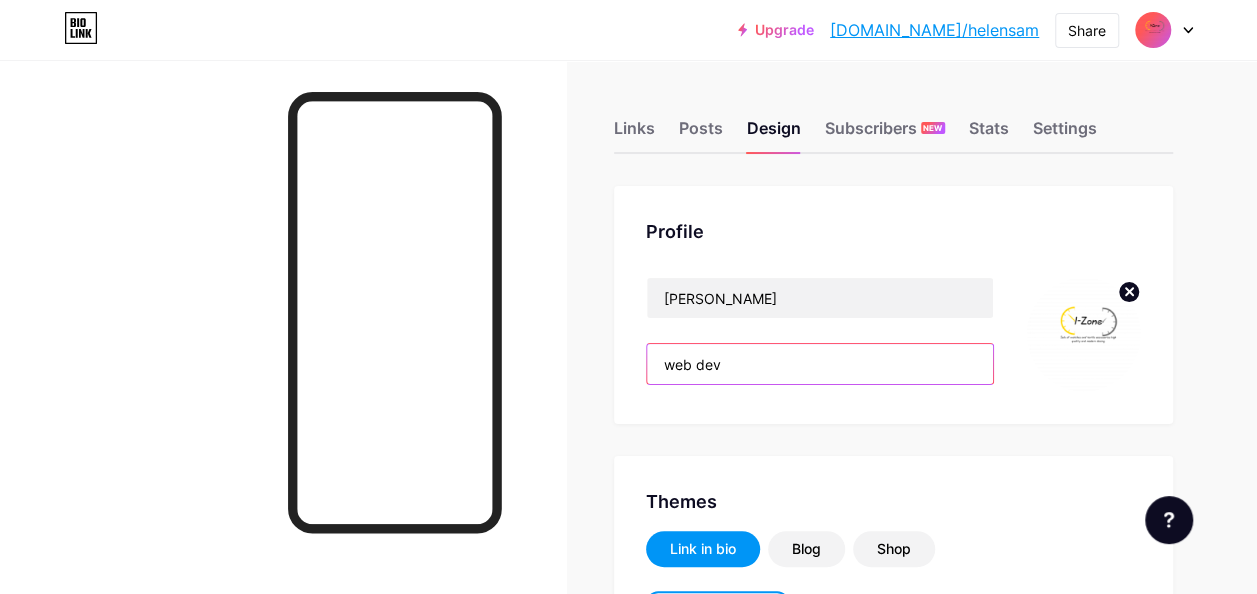 click on "web dev" at bounding box center [820, 364] 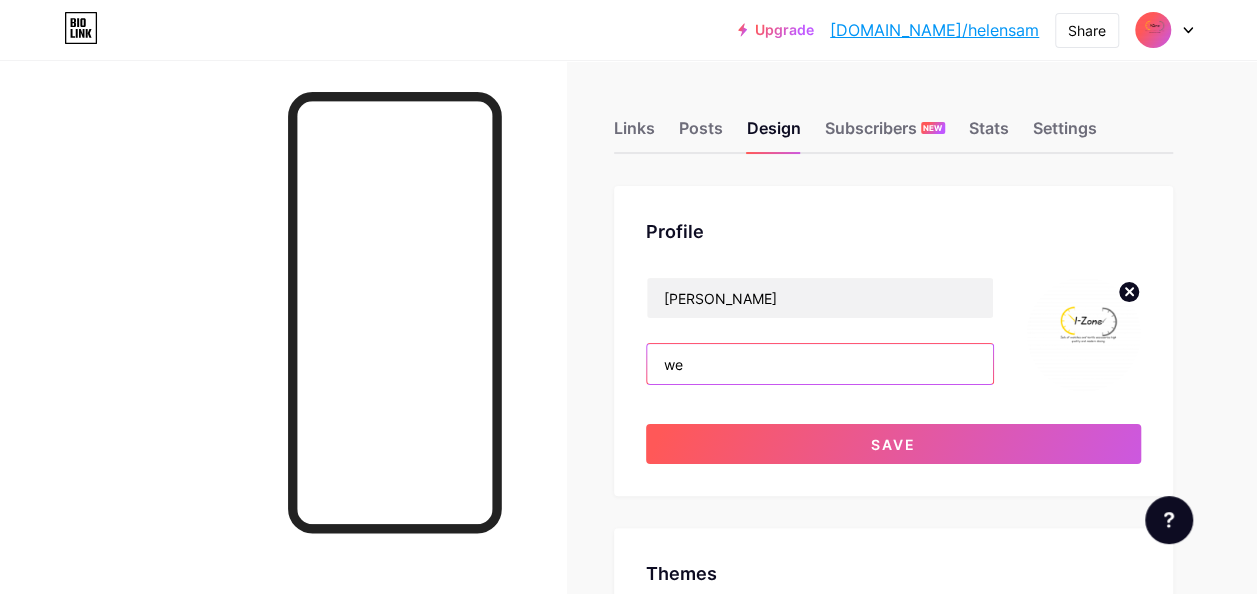 type on "w" 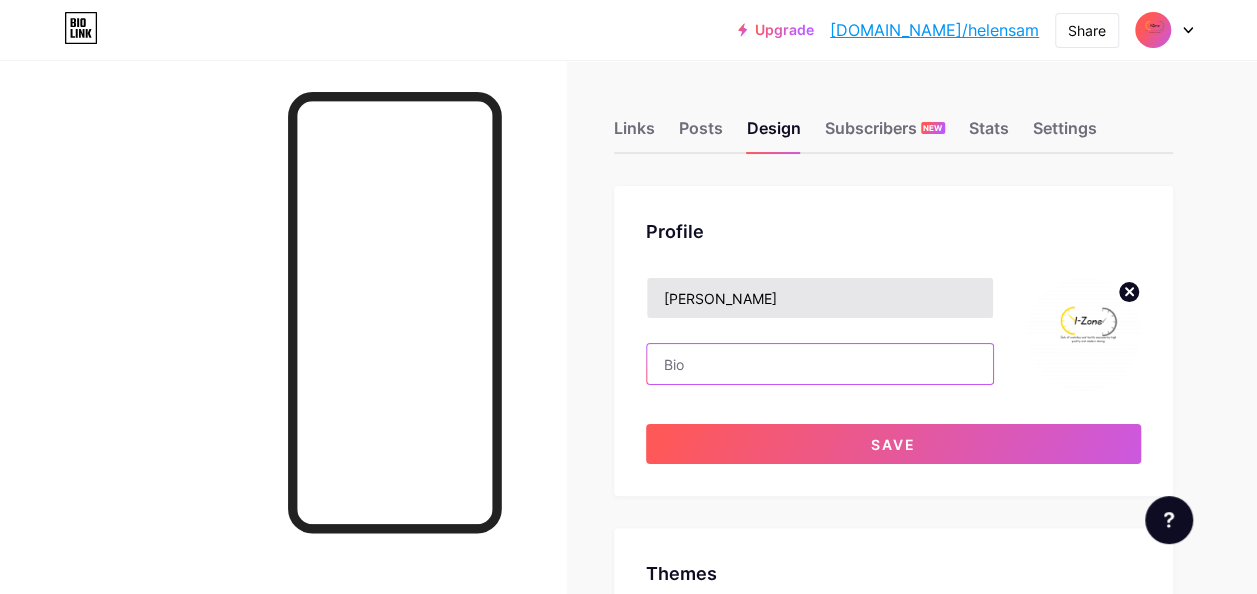 type 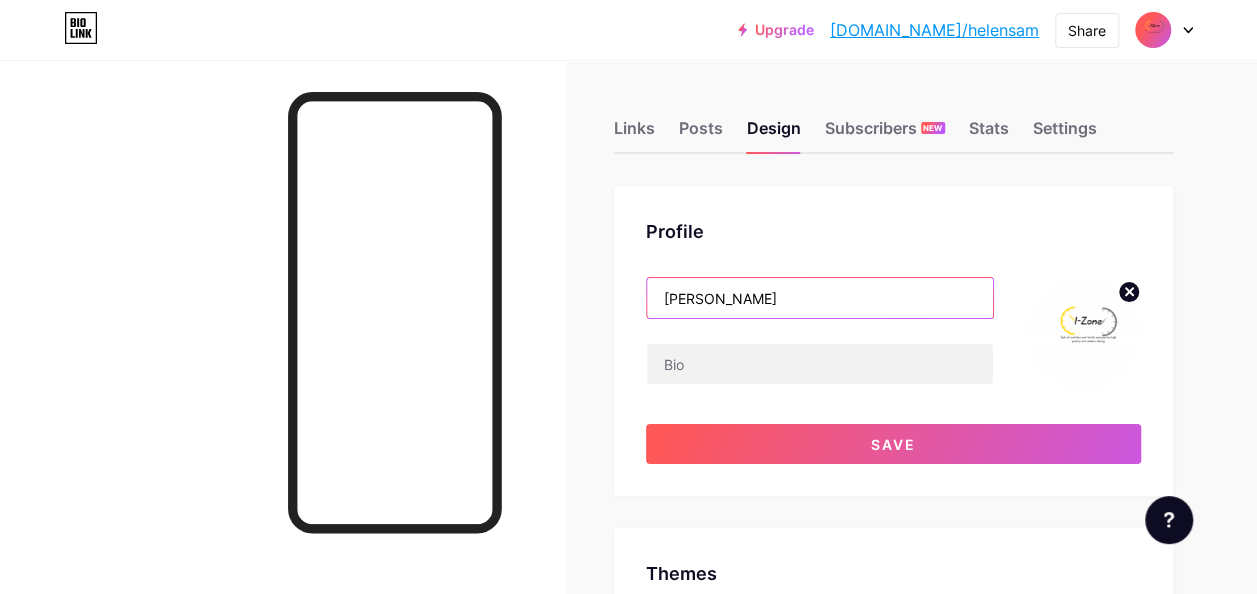 click on "[PERSON_NAME]" at bounding box center (820, 298) 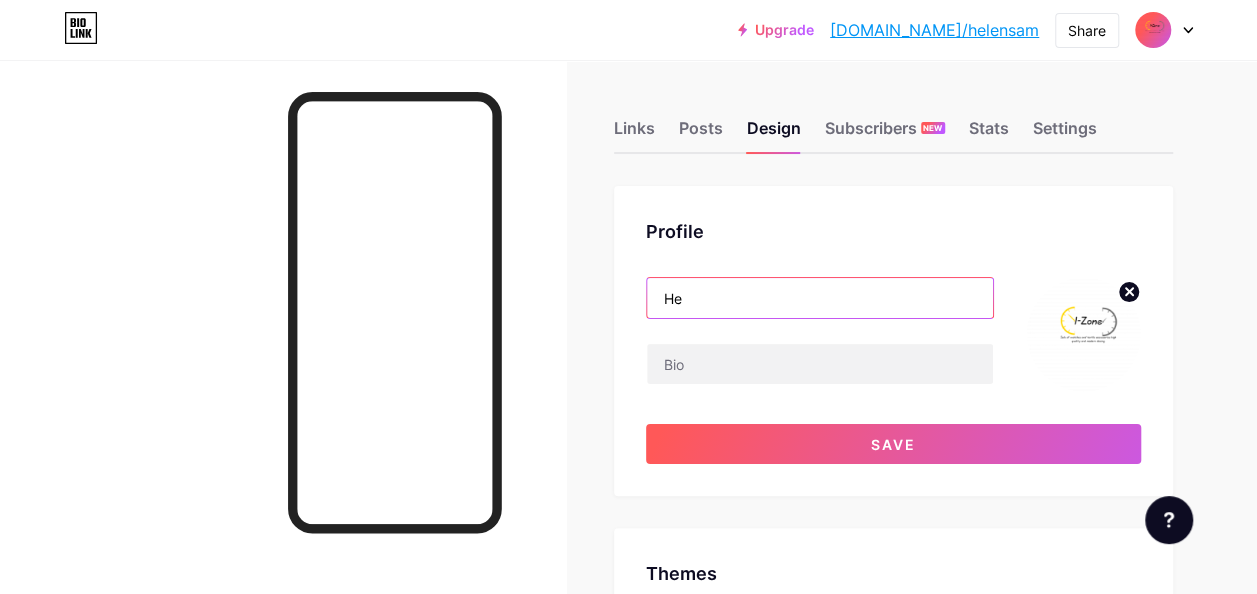 type on "H" 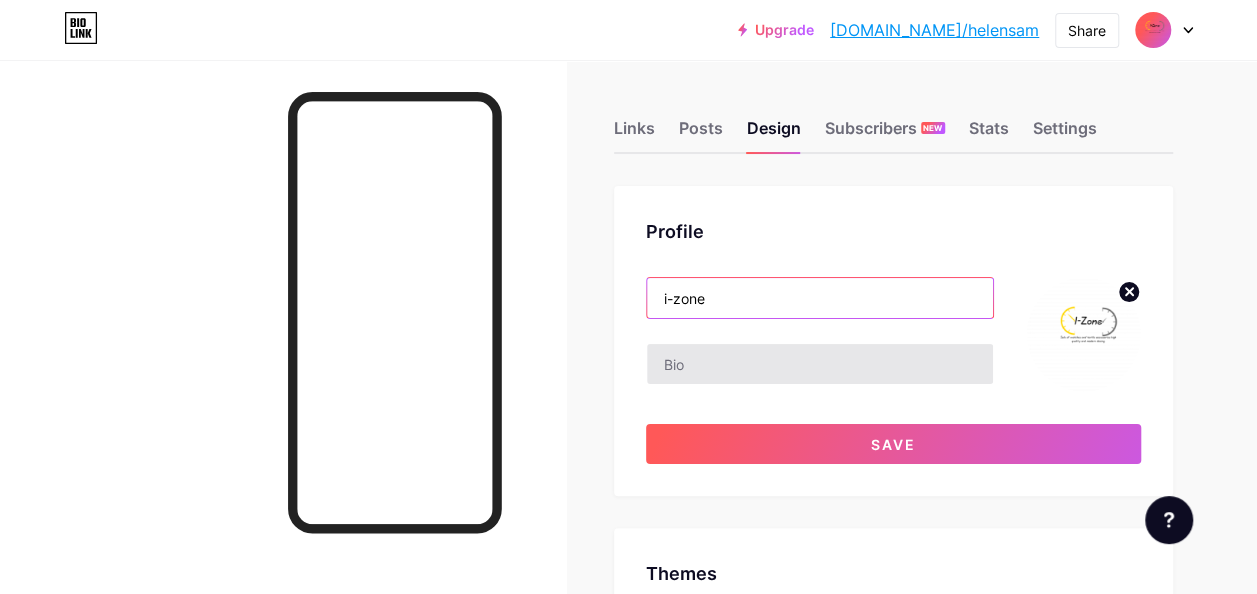 type on "i-zone" 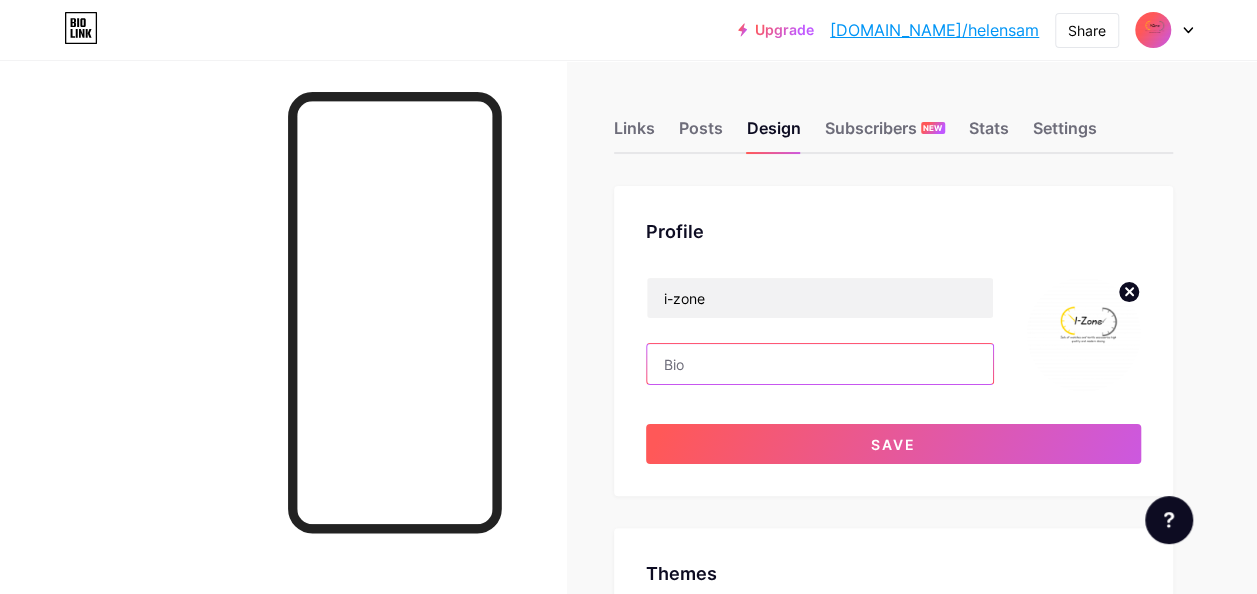 click at bounding box center [820, 364] 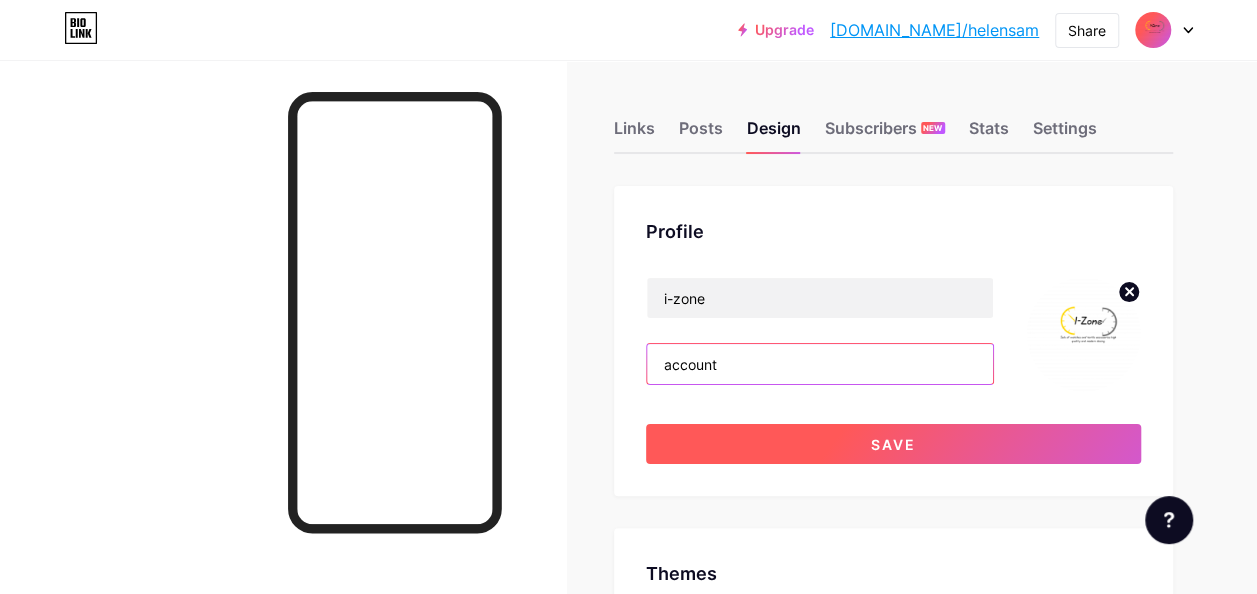type on "account" 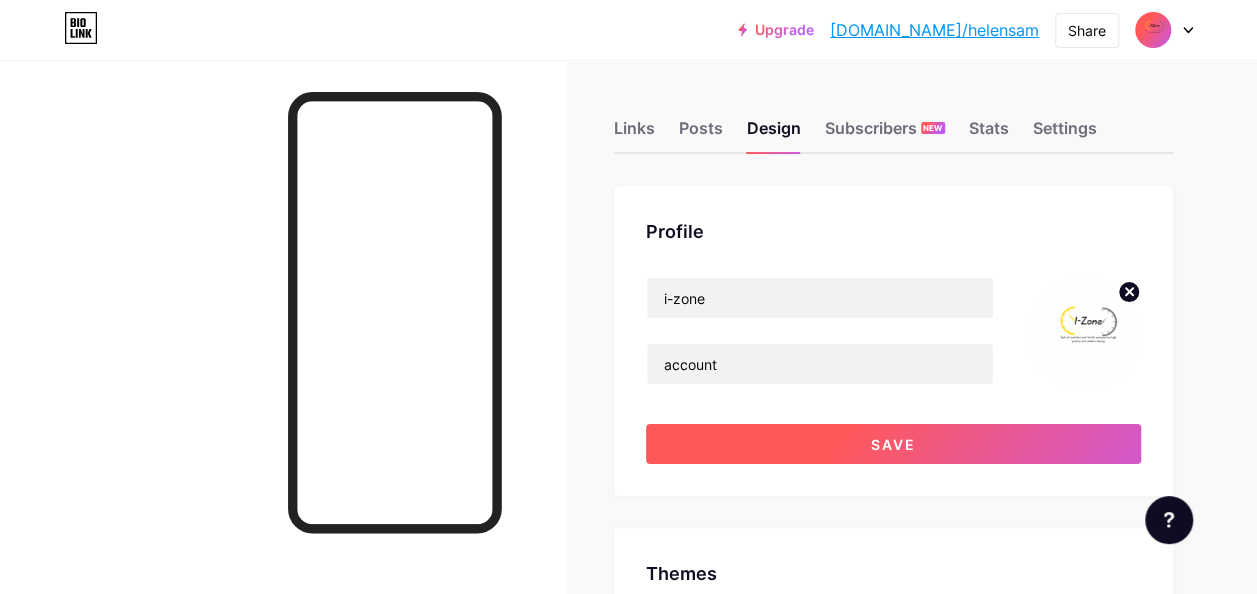 click on "Save" at bounding box center (893, 444) 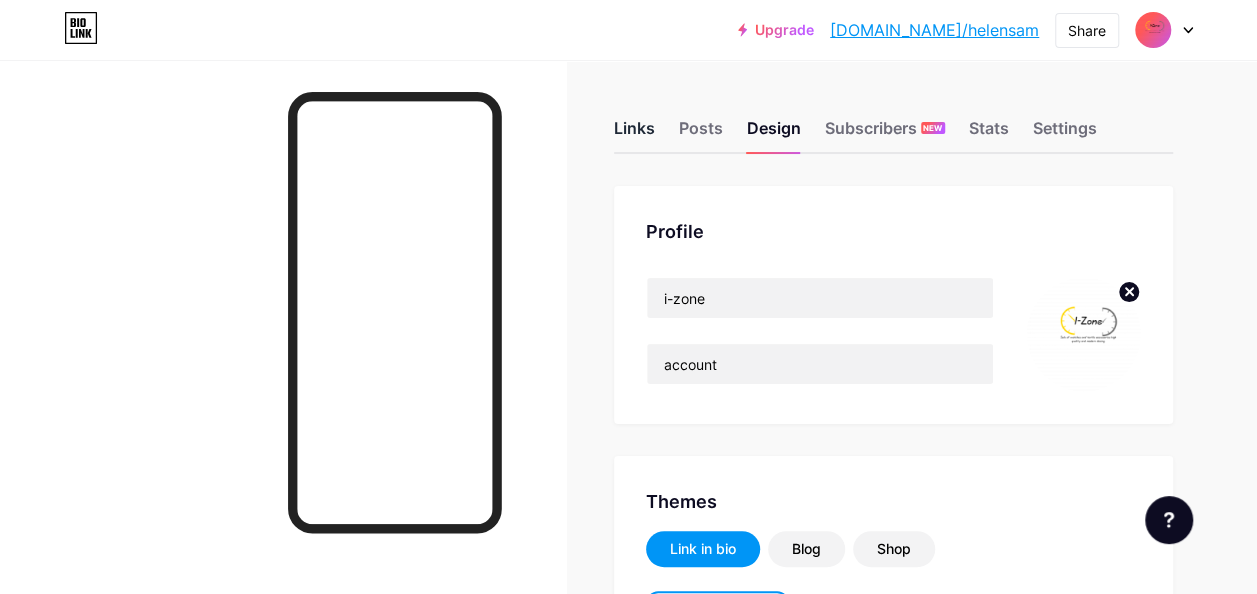 click on "Links" at bounding box center [634, 134] 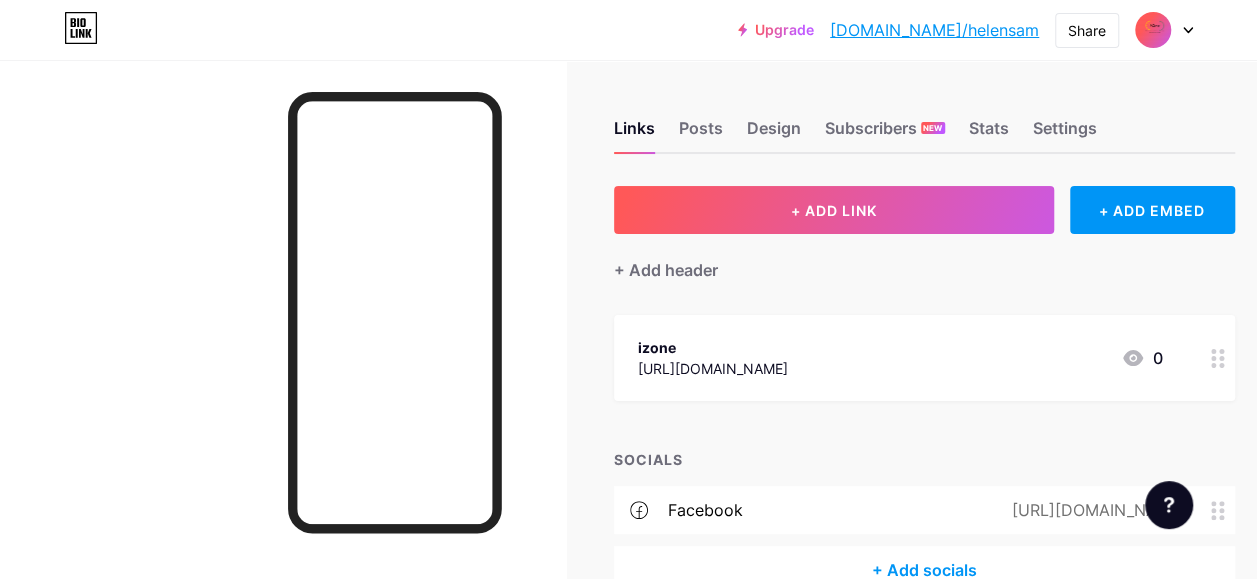 scroll, scrollTop: 114, scrollLeft: 0, axis: vertical 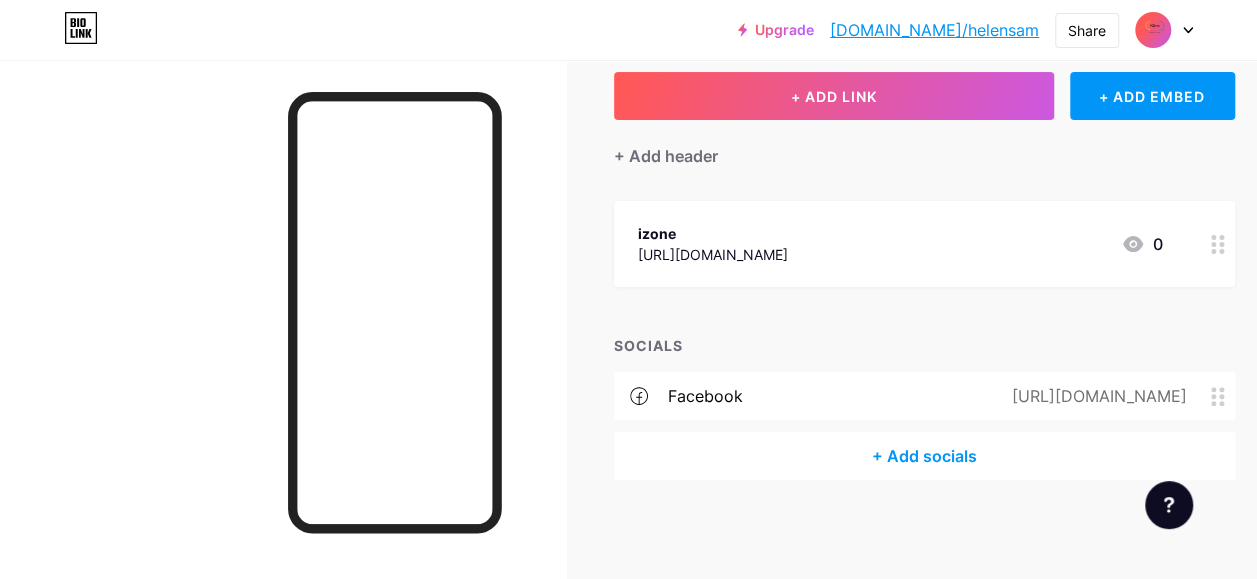 click on "+ Add socials" at bounding box center [924, 456] 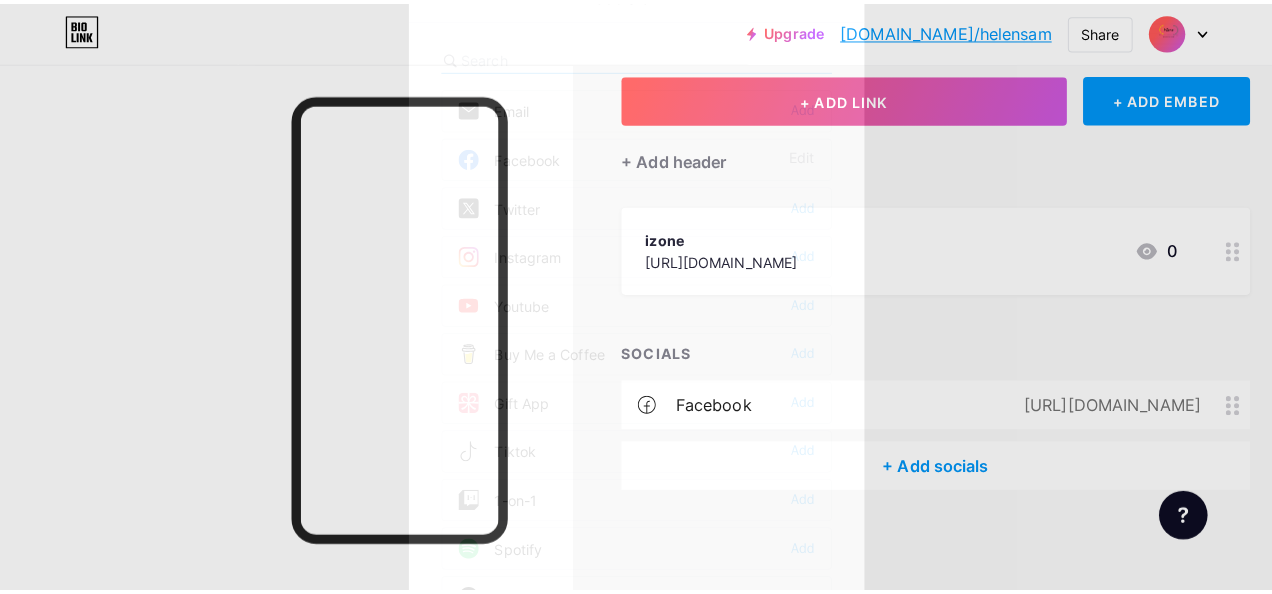 scroll, scrollTop: 99, scrollLeft: 0, axis: vertical 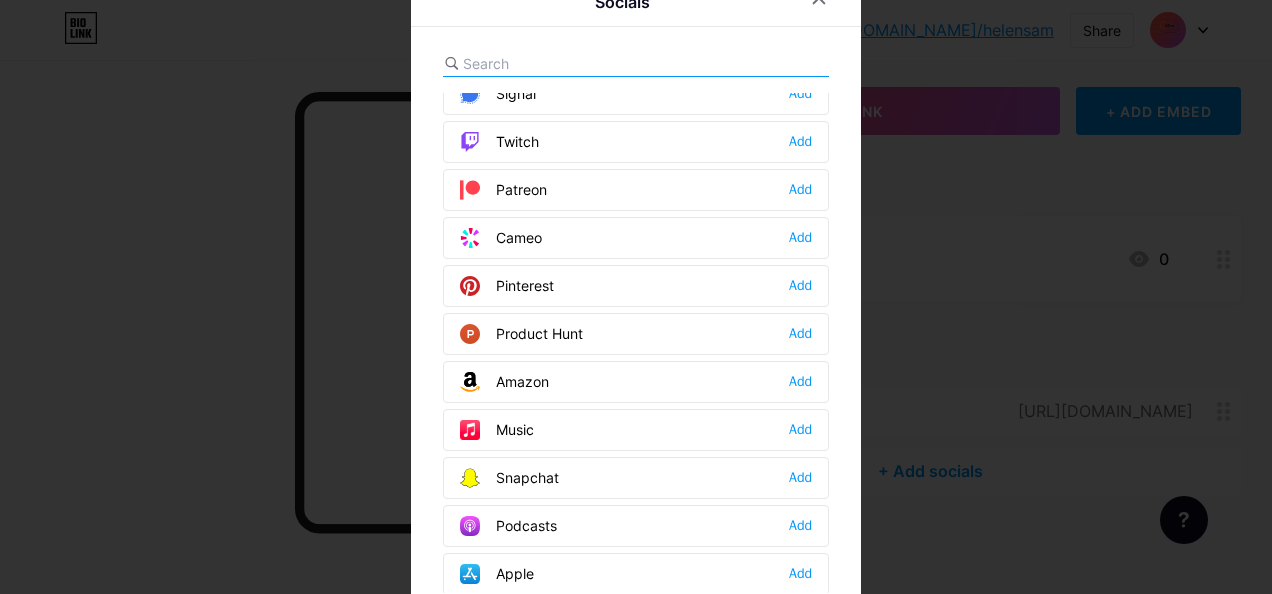 click on "Snapchat
Add" at bounding box center [636, 478] 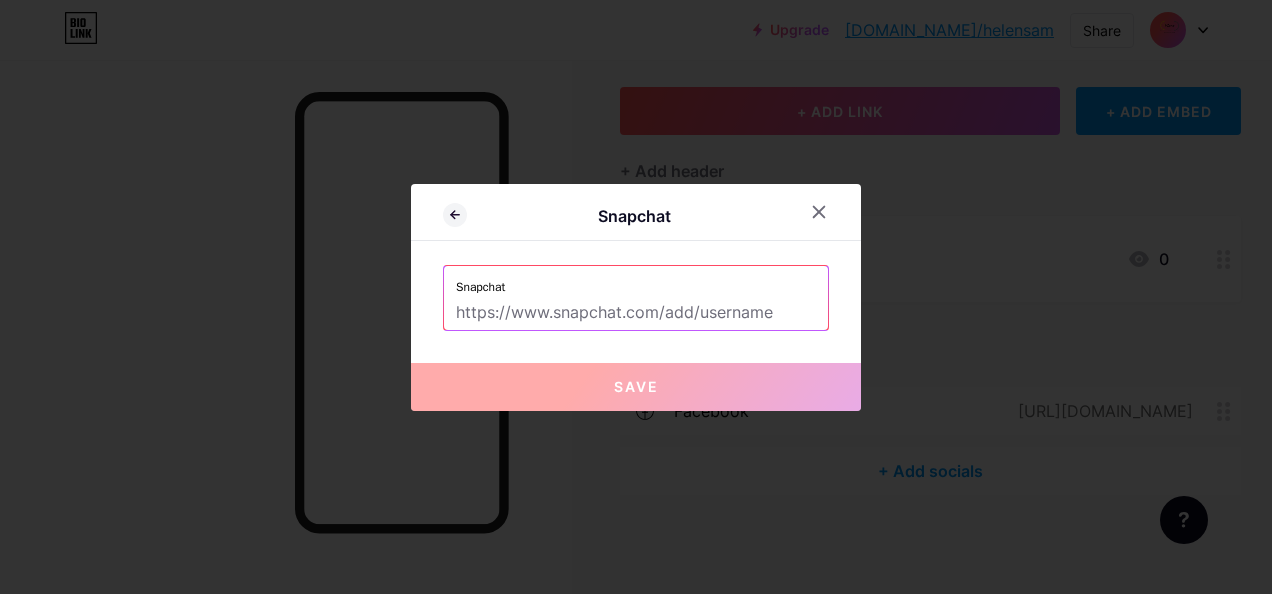 click at bounding box center [636, 313] 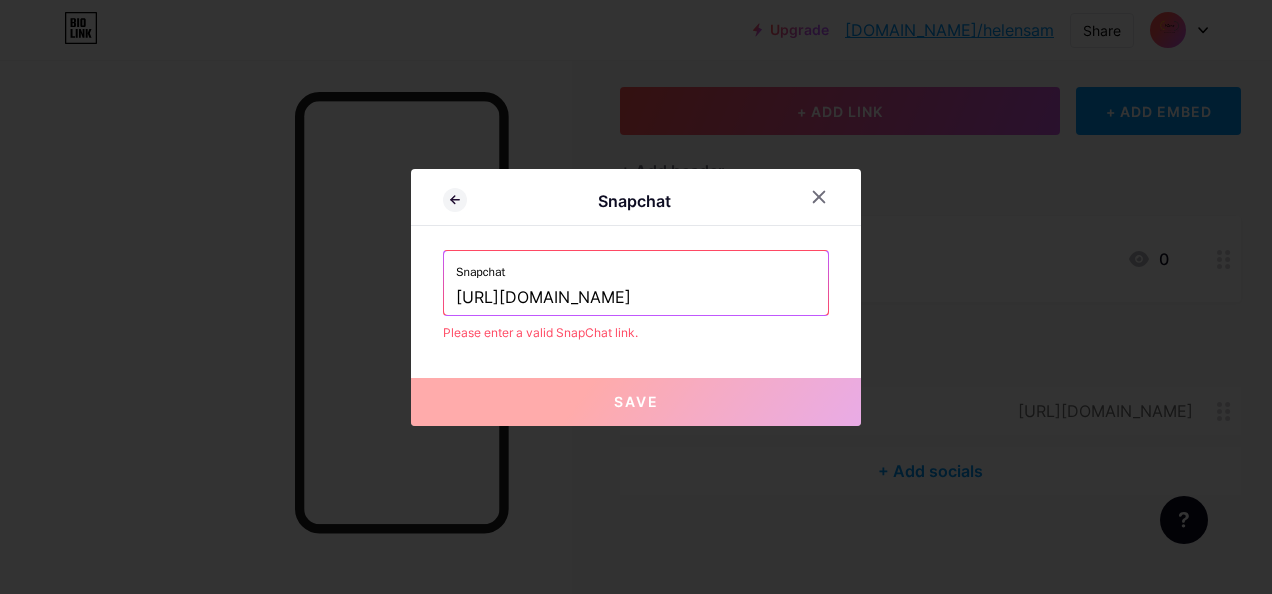 type on "https://t.snapchat.com/pM2xkuDp" 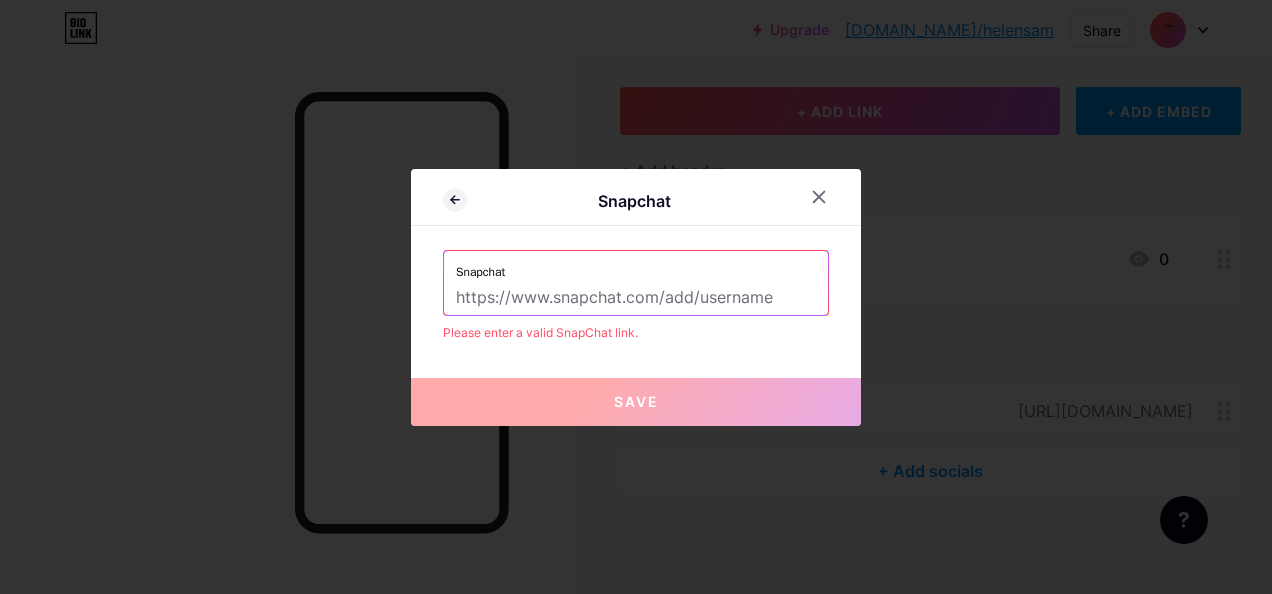 click at bounding box center (636, 298) 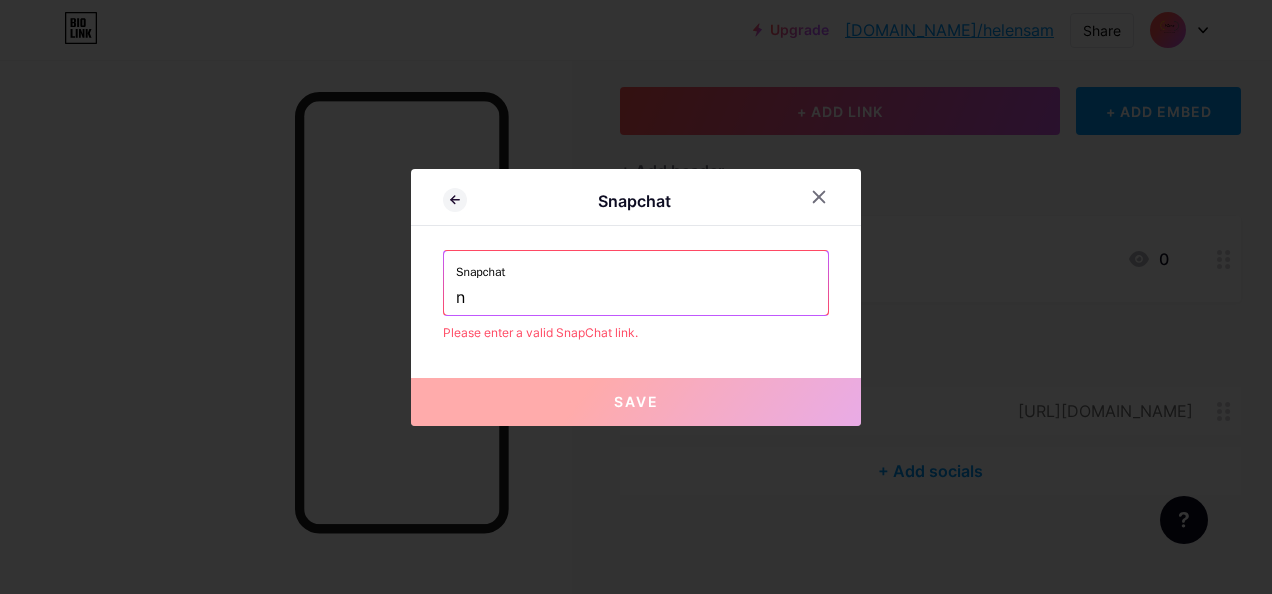 type on "n" 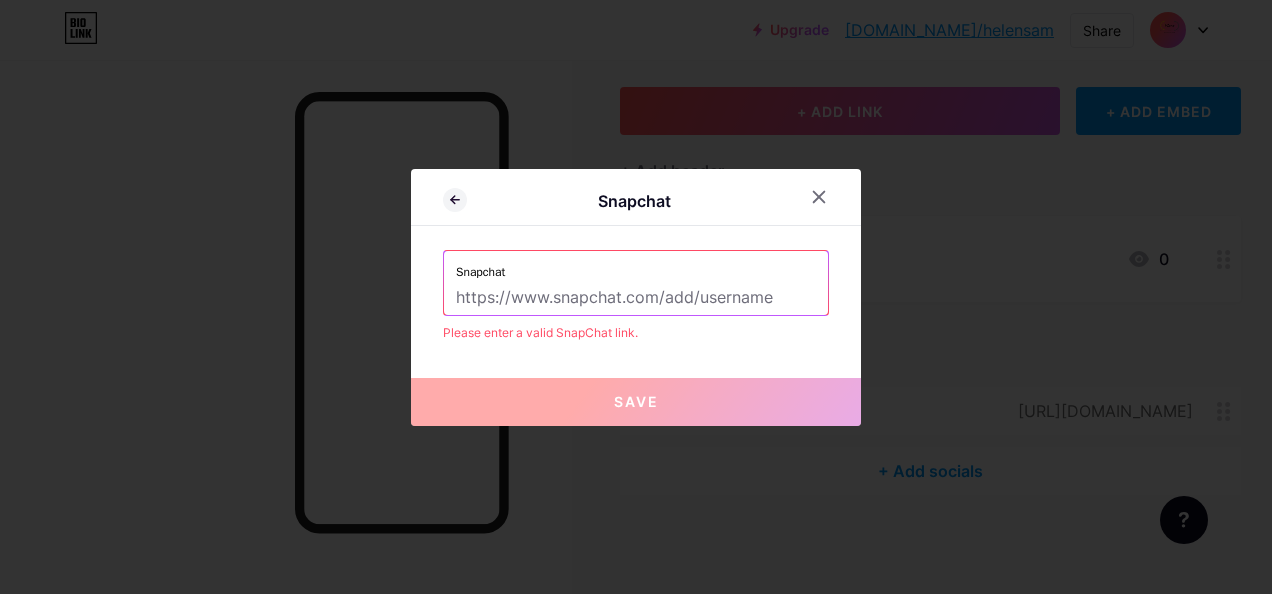 click at bounding box center (636, 298) 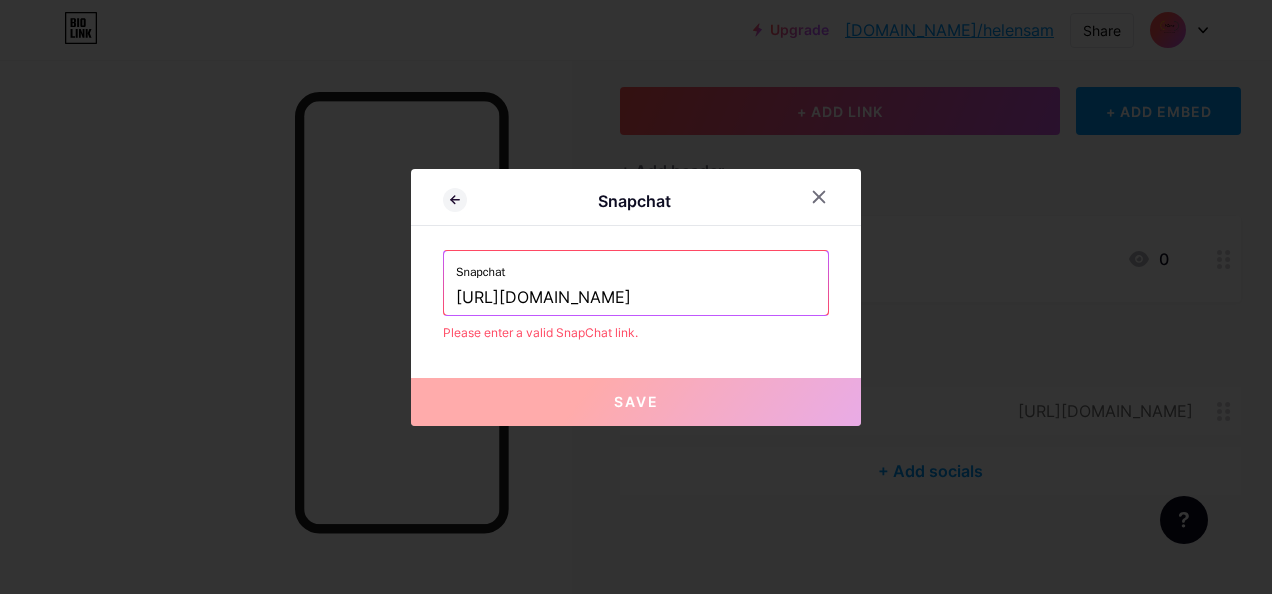 scroll, scrollTop: 0, scrollLeft: 276, axis: horizontal 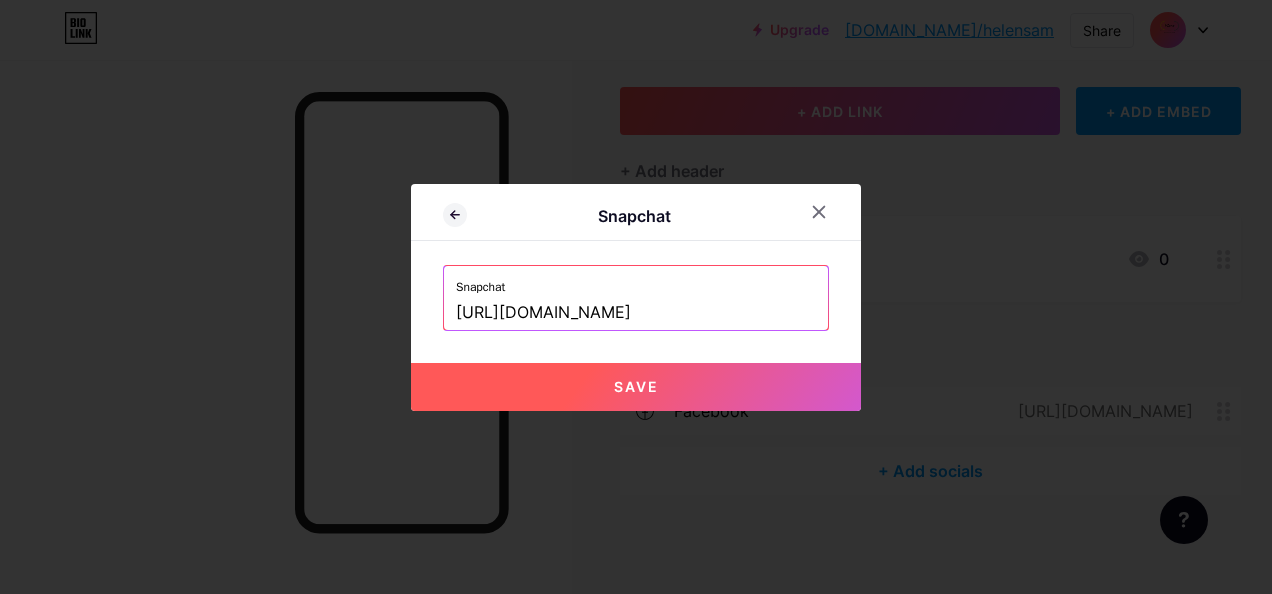 type on "https://www.snapchat.com/add/izone253405?share_id=l7LBhxeWlT4&locale=en-AU" 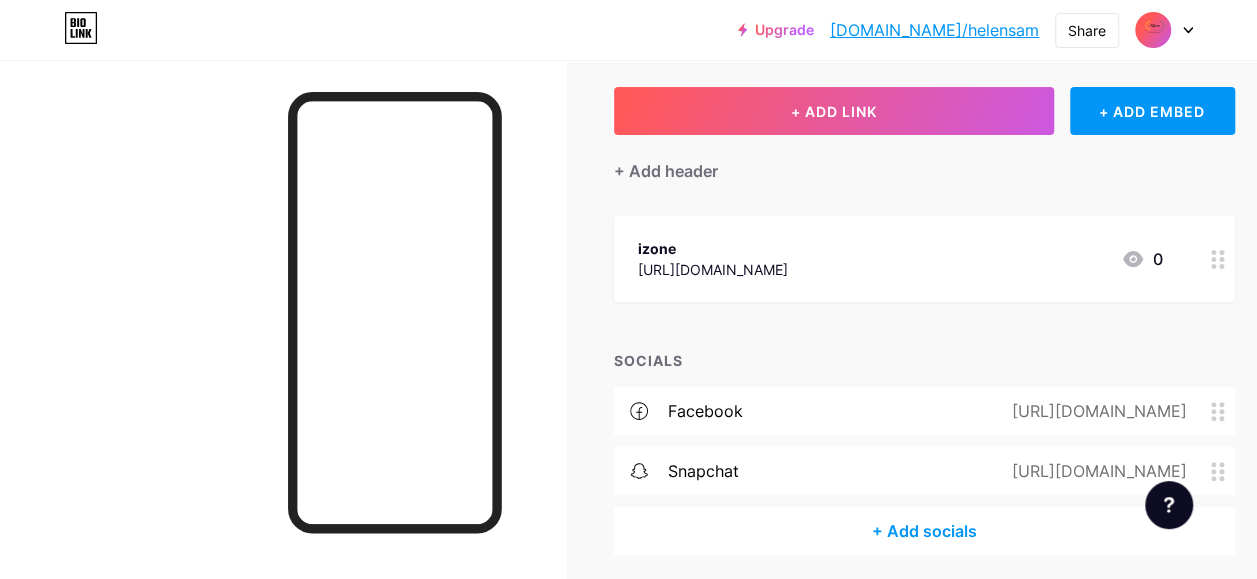 scroll, scrollTop: 174, scrollLeft: 0, axis: vertical 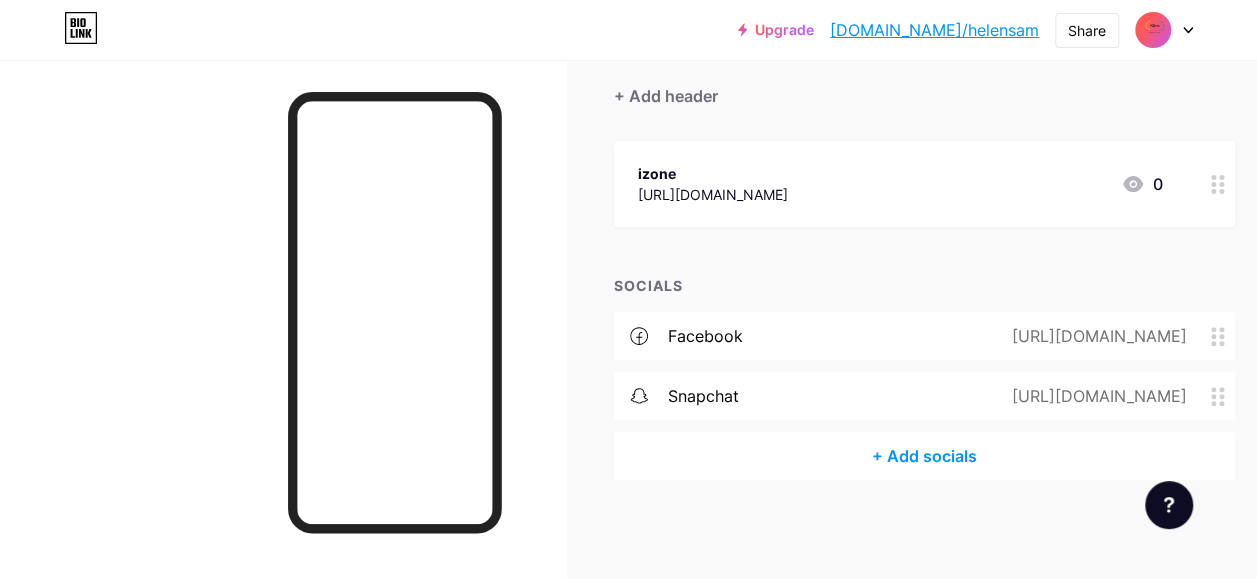 click on "+ Add socials" at bounding box center [924, 456] 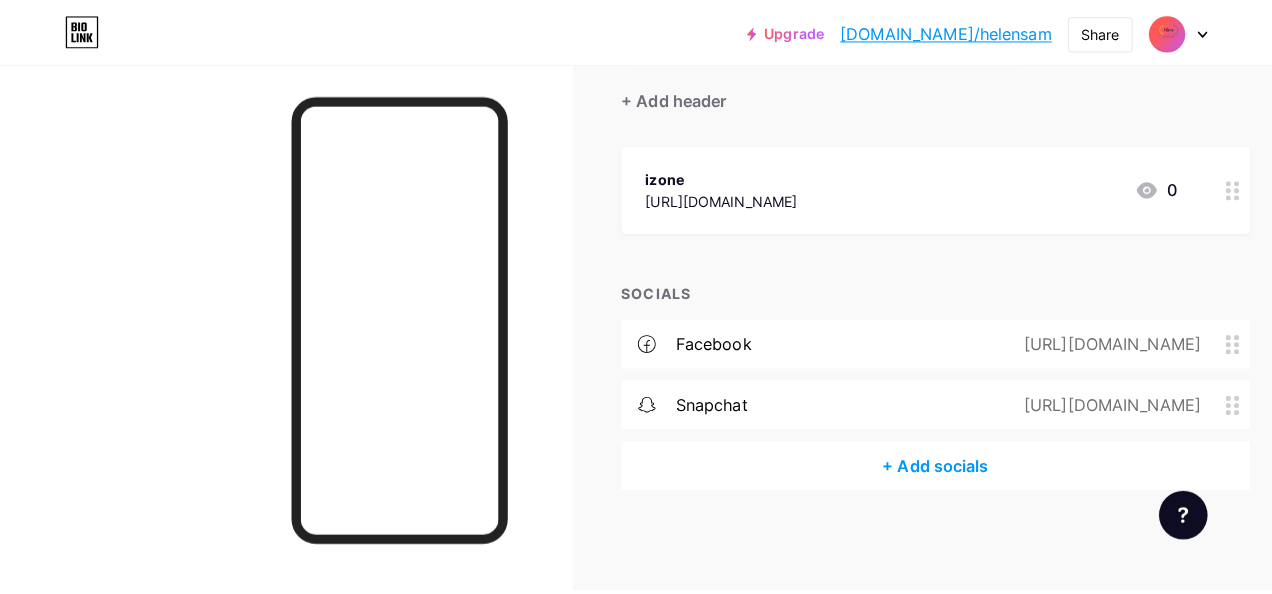 scroll, scrollTop: 159, scrollLeft: 0, axis: vertical 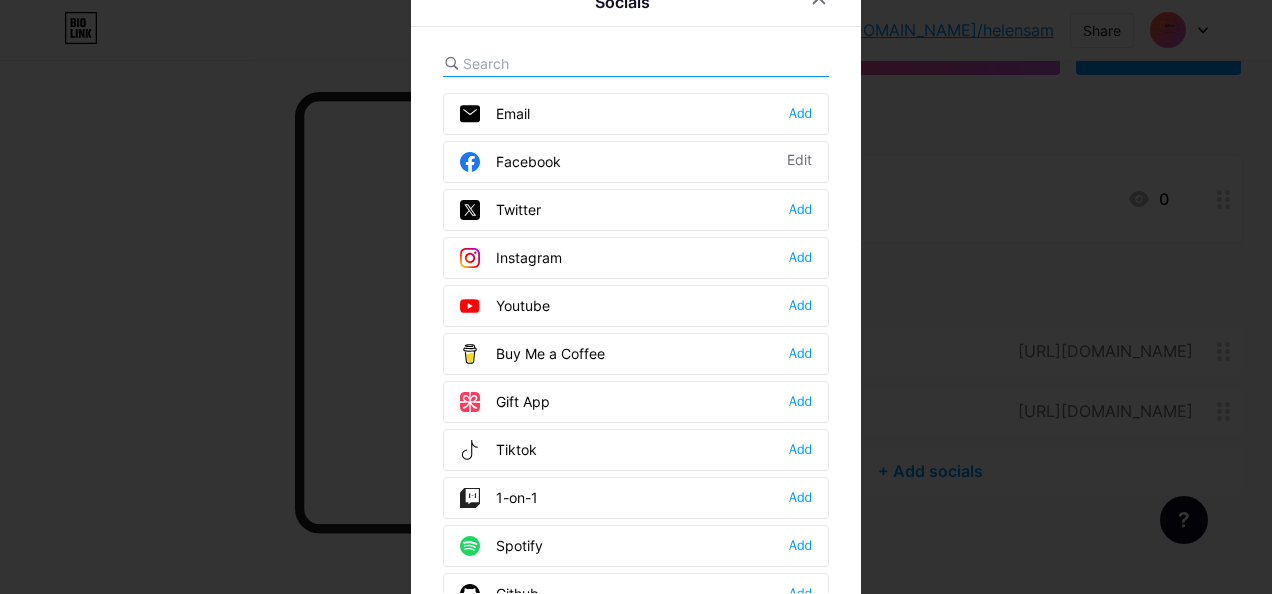 click on "Tiktok
Add" at bounding box center (636, 450) 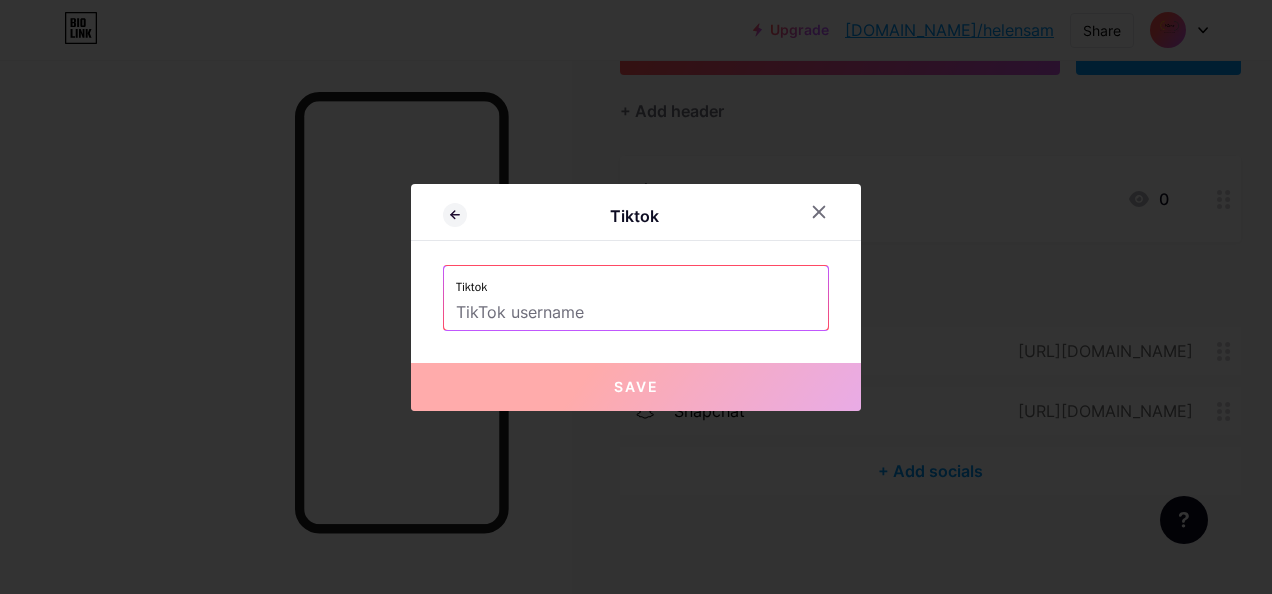 click at bounding box center [636, 313] 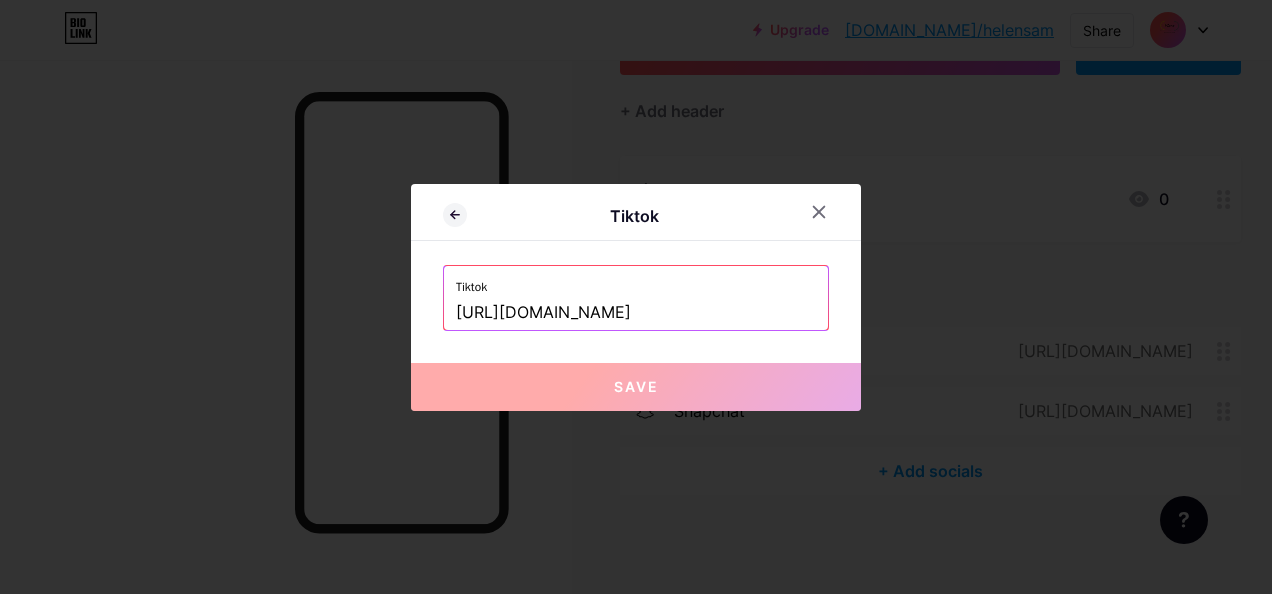 scroll, scrollTop: 0, scrollLeft: 112, axis: horizontal 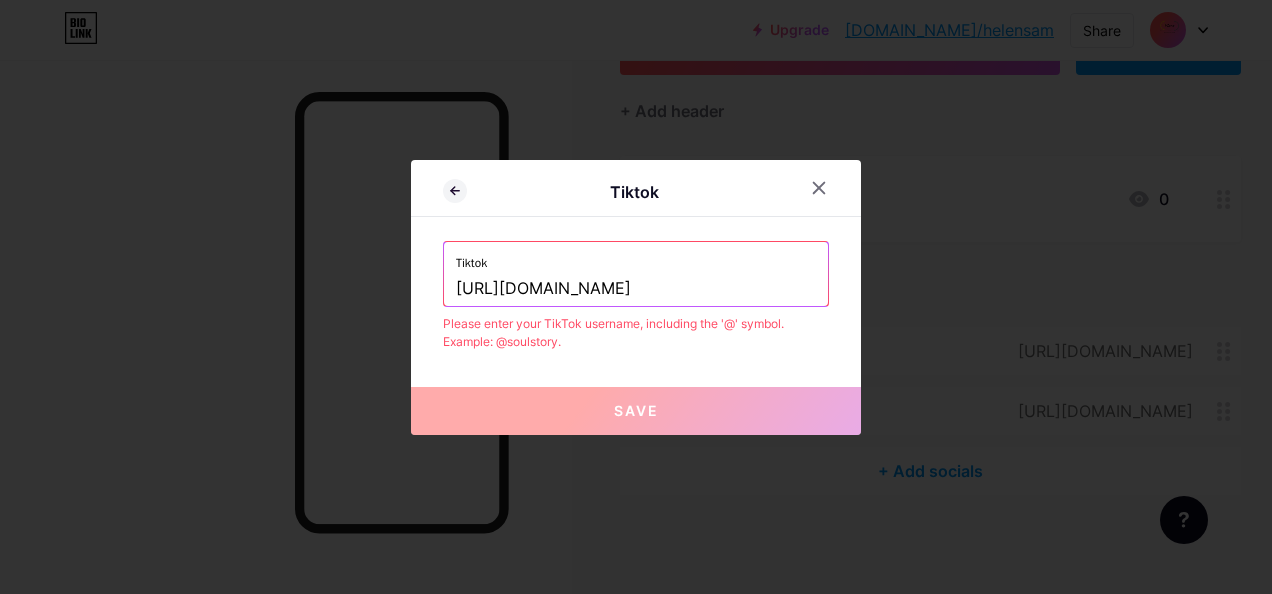 click on "https://www.tiktok.com/@izone273?_t=ZS-8xslA5eSpww&_r=1" at bounding box center (636, 289) 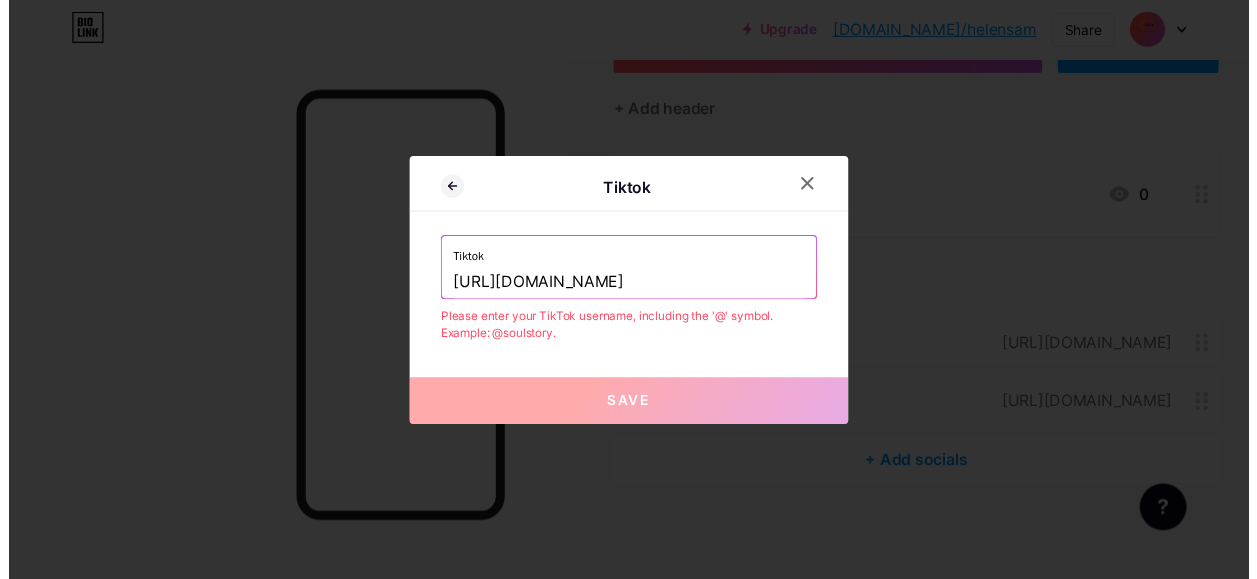 scroll, scrollTop: 0, scrollLeft: 0, axis: both 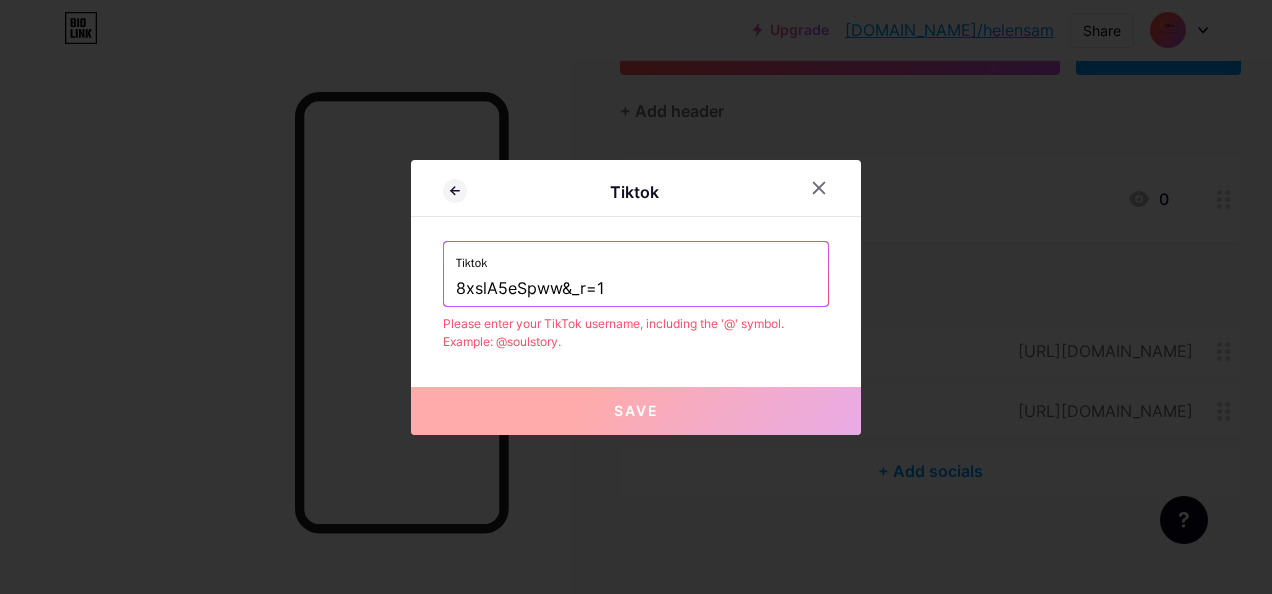 click on "8xslA5eSpww&_r=1" at bounding box center (636, 289) 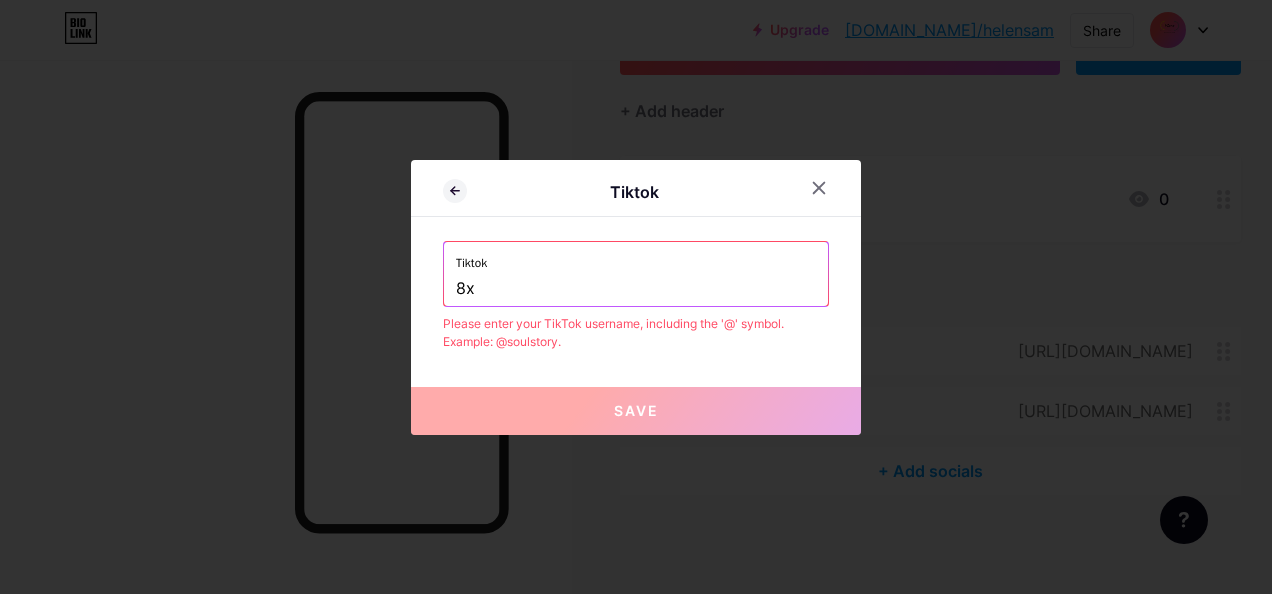 type on "8" 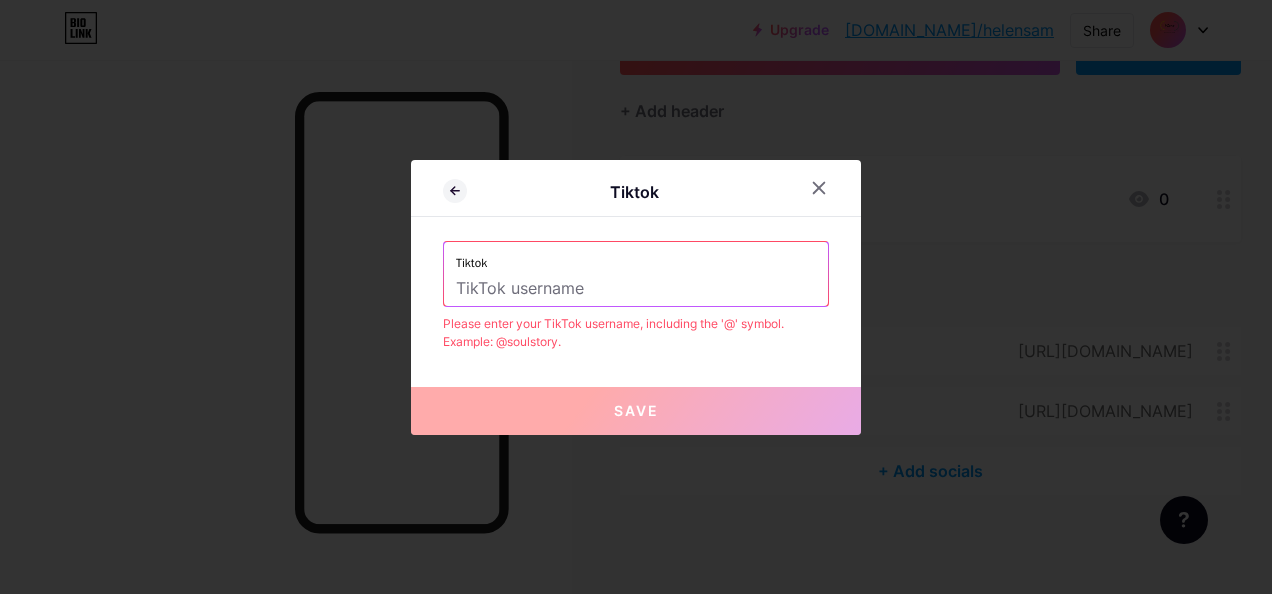 paste on "izone273" 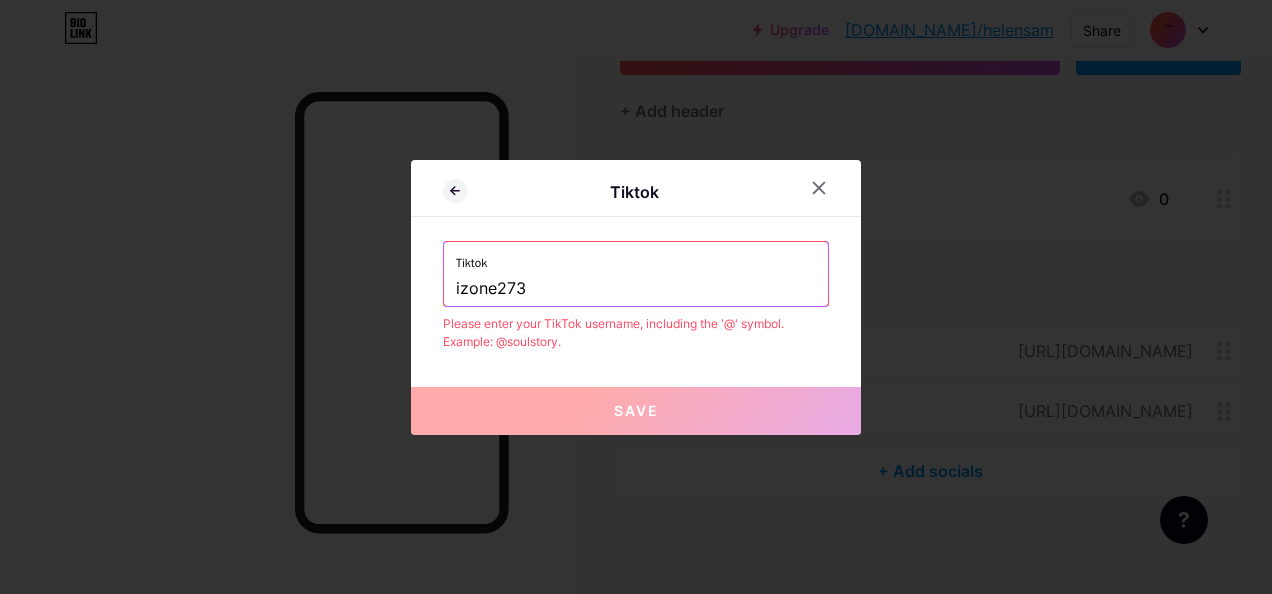 click on "Tiktok   izone273" at bounding box center (636, 274) 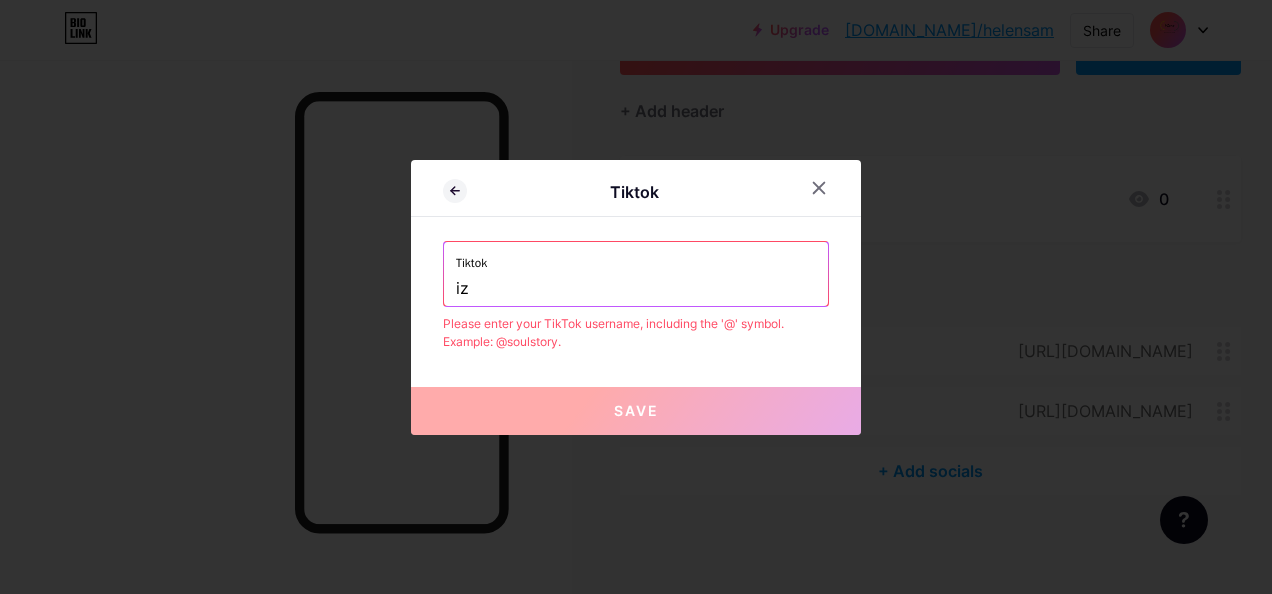 type on "i" 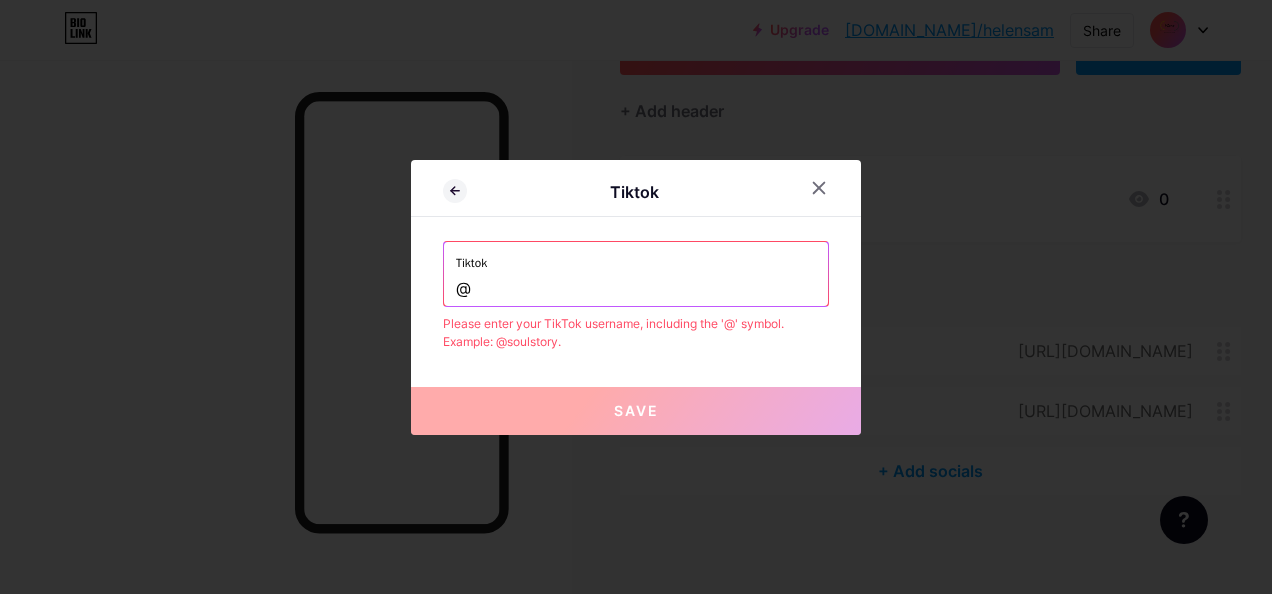 paste on "izone273" 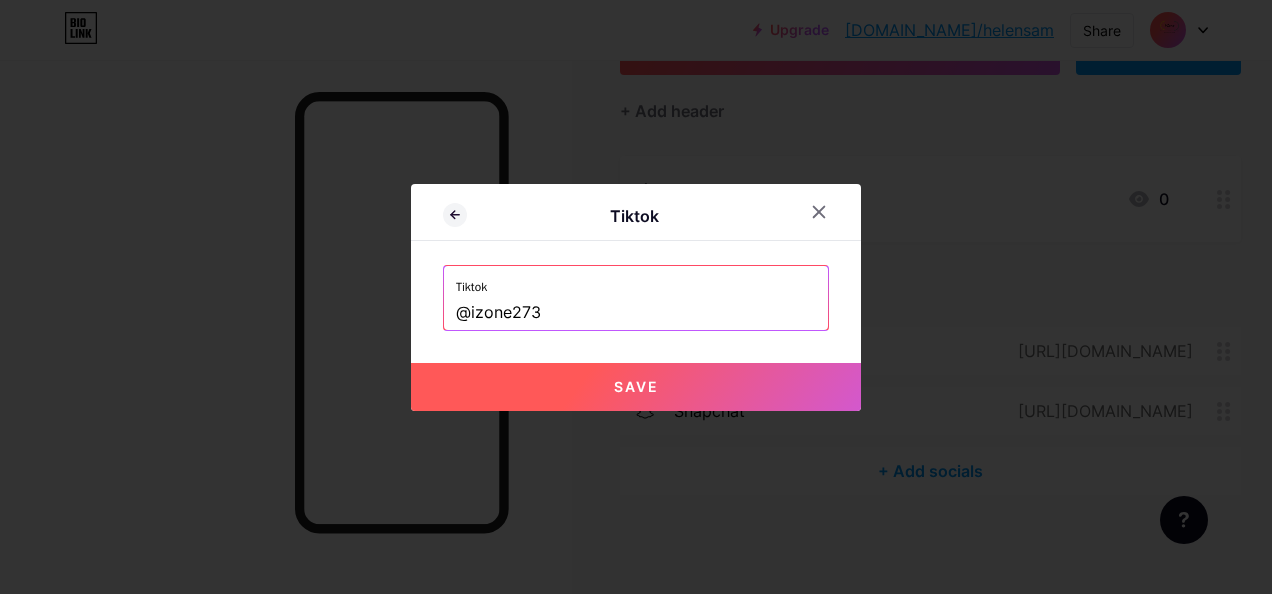 click on "Save" at bounding box center (636, 387) 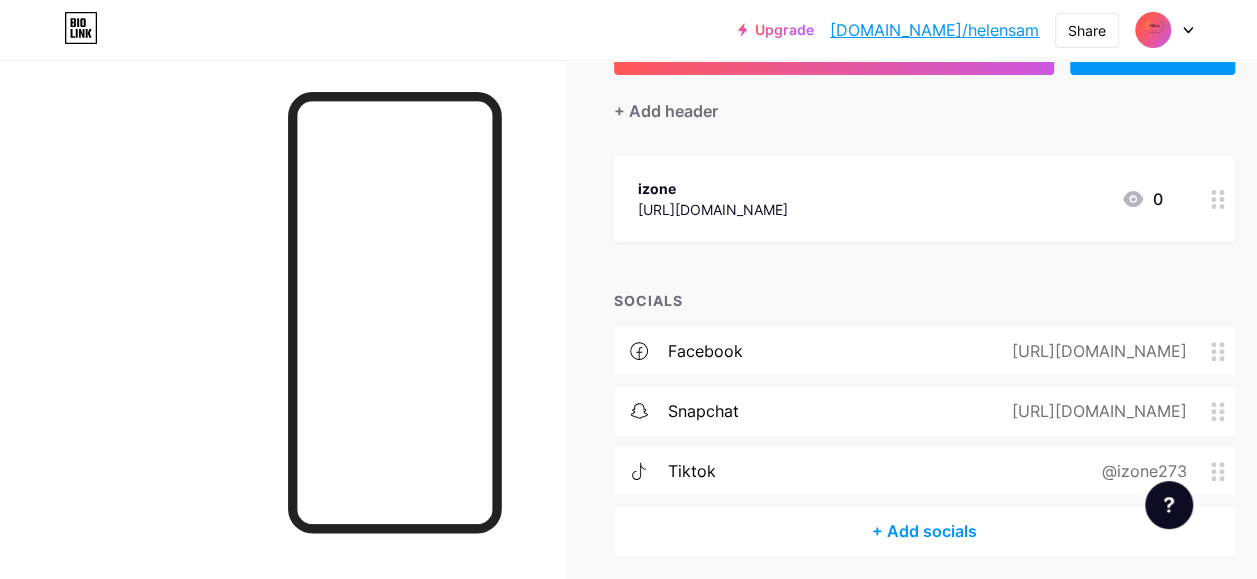 scroll, scrollTop: 234, scrollLeft: 10, axis: both 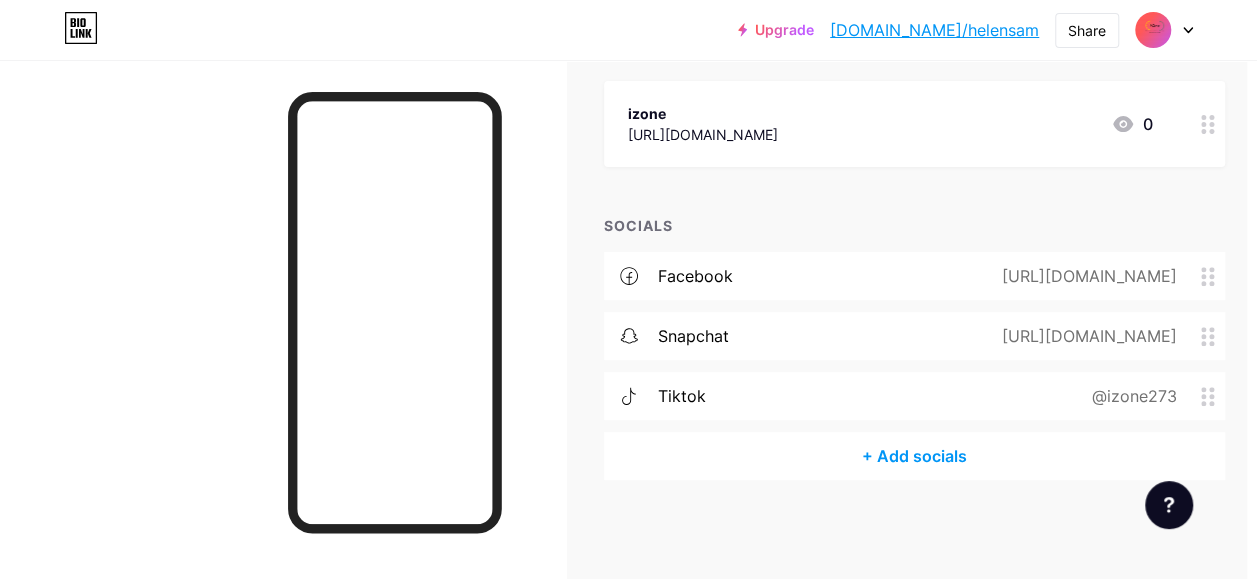 click on "+ Add socials" at bounding box center (914, 456) 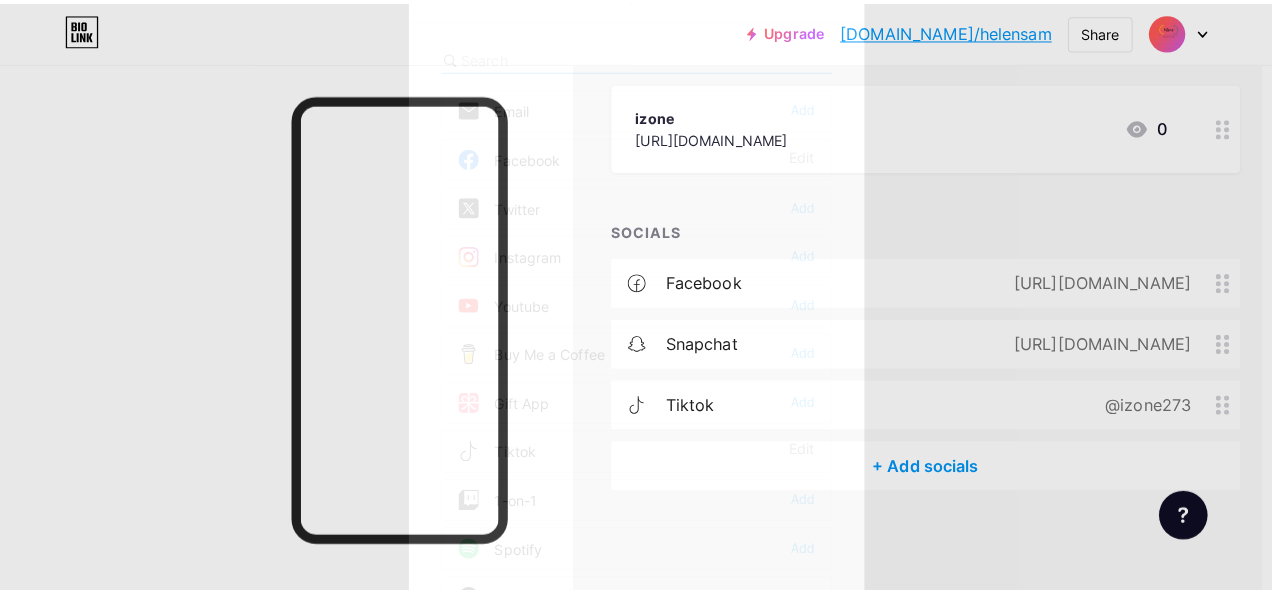 scroll, scrollTop: 219, scrollLeft: 10, axis: both 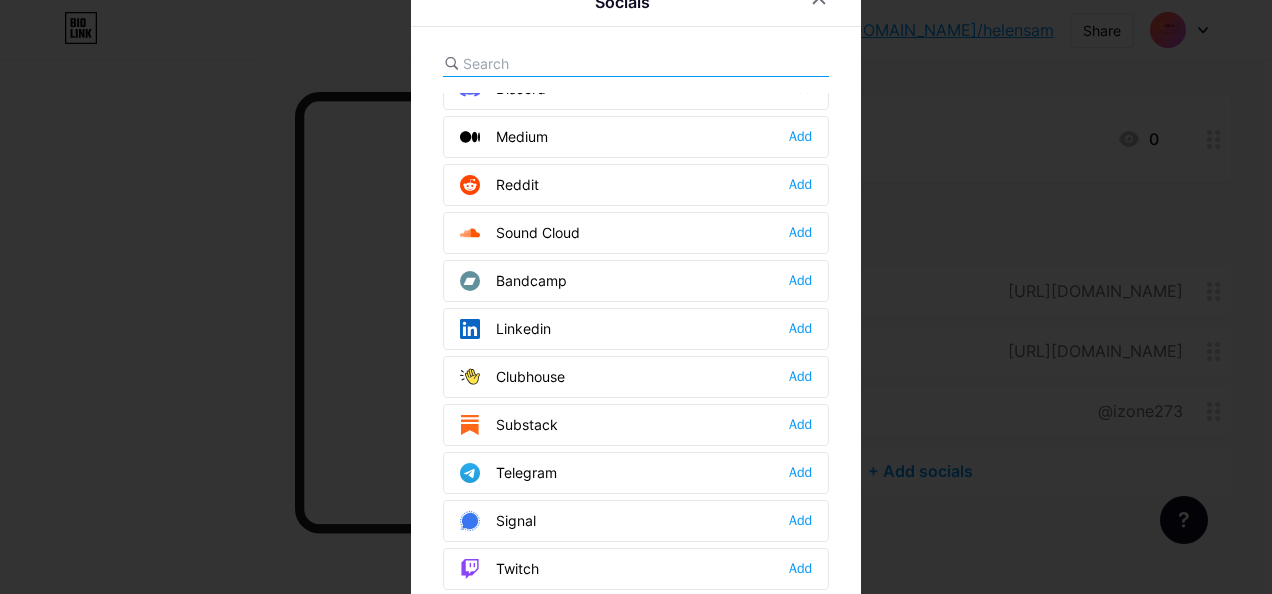 click on "Telegram
Add" at bounding box center [636, 473] 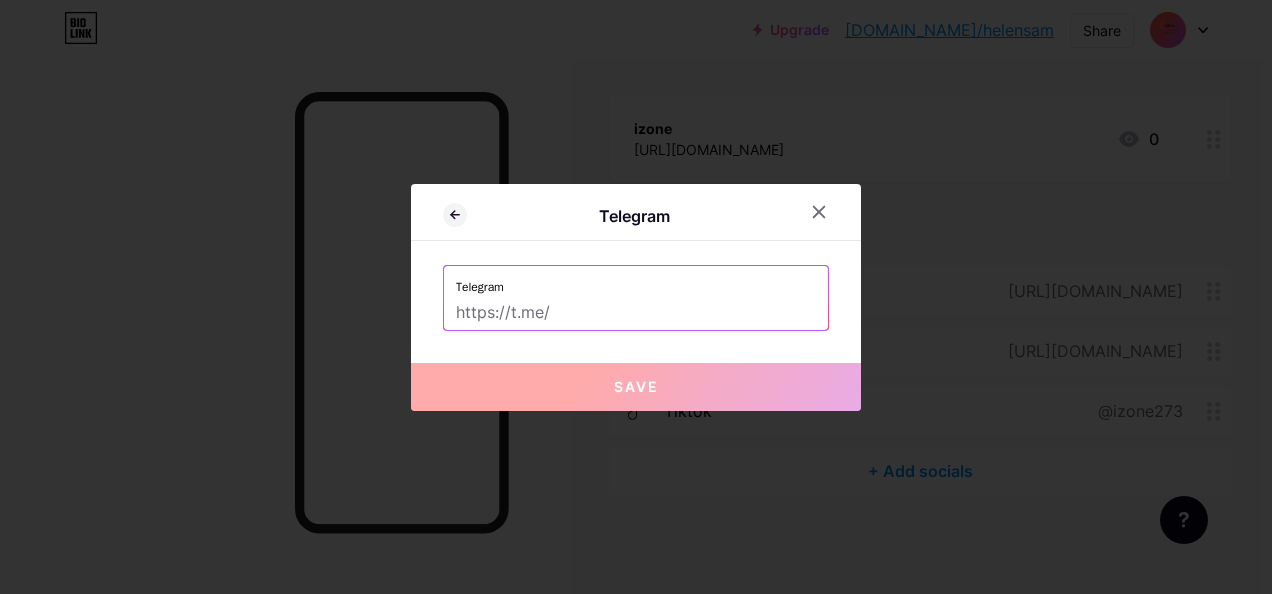 click at bounding box center [636, 313] 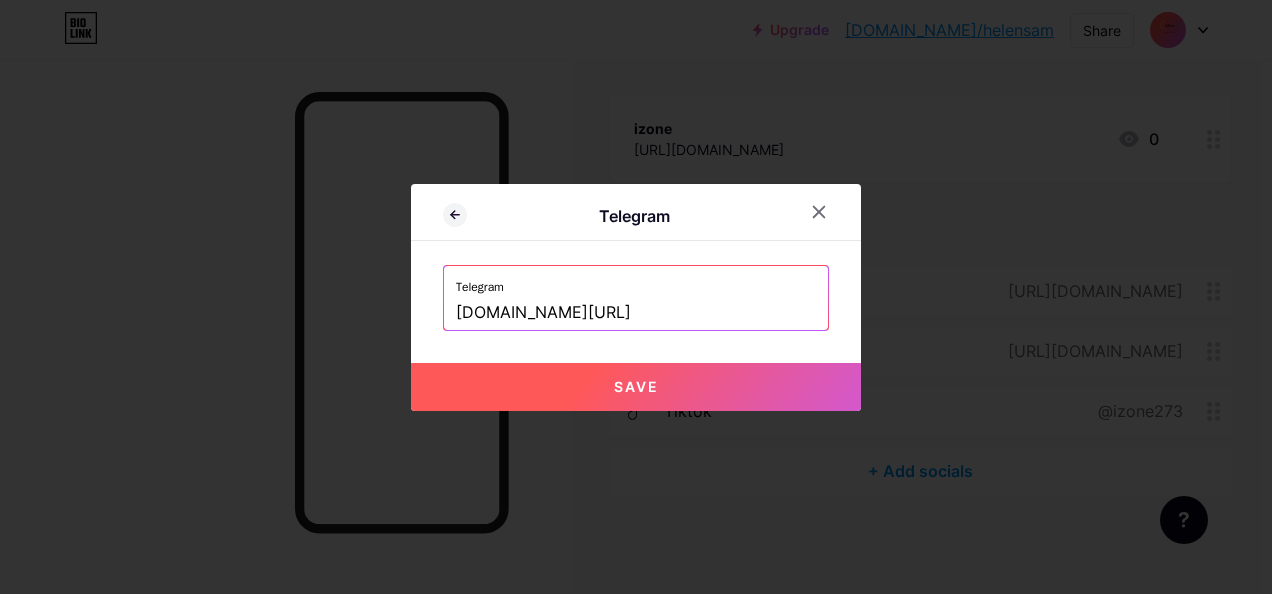 click on "Save" at bounding box center (636, 387) 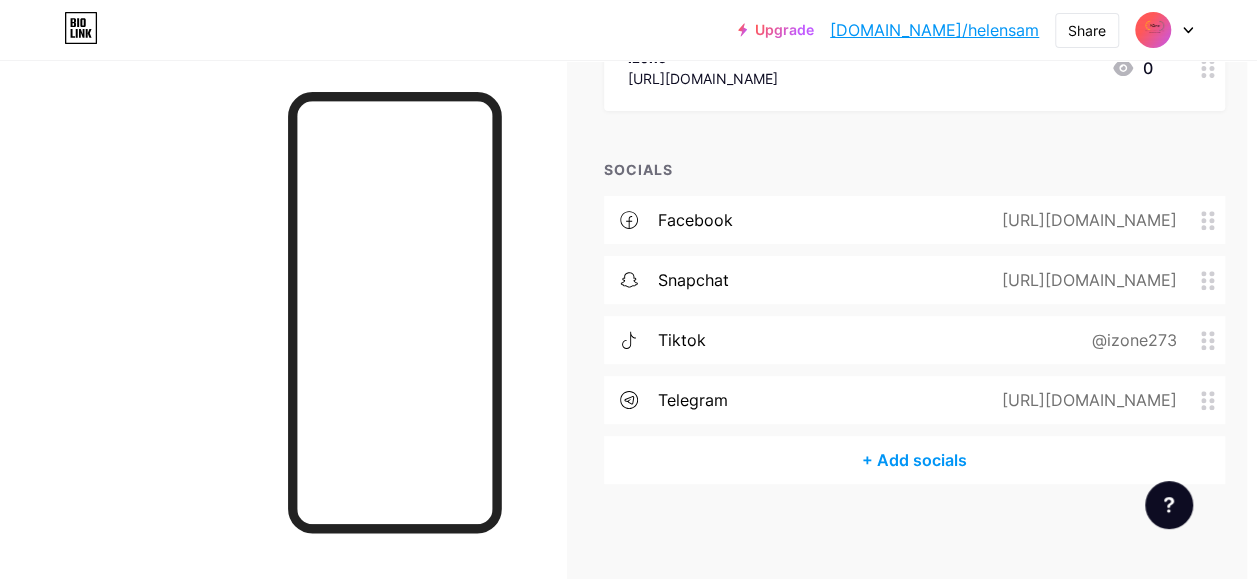 click on "+ Add socials" at bounding box center (914, 460) 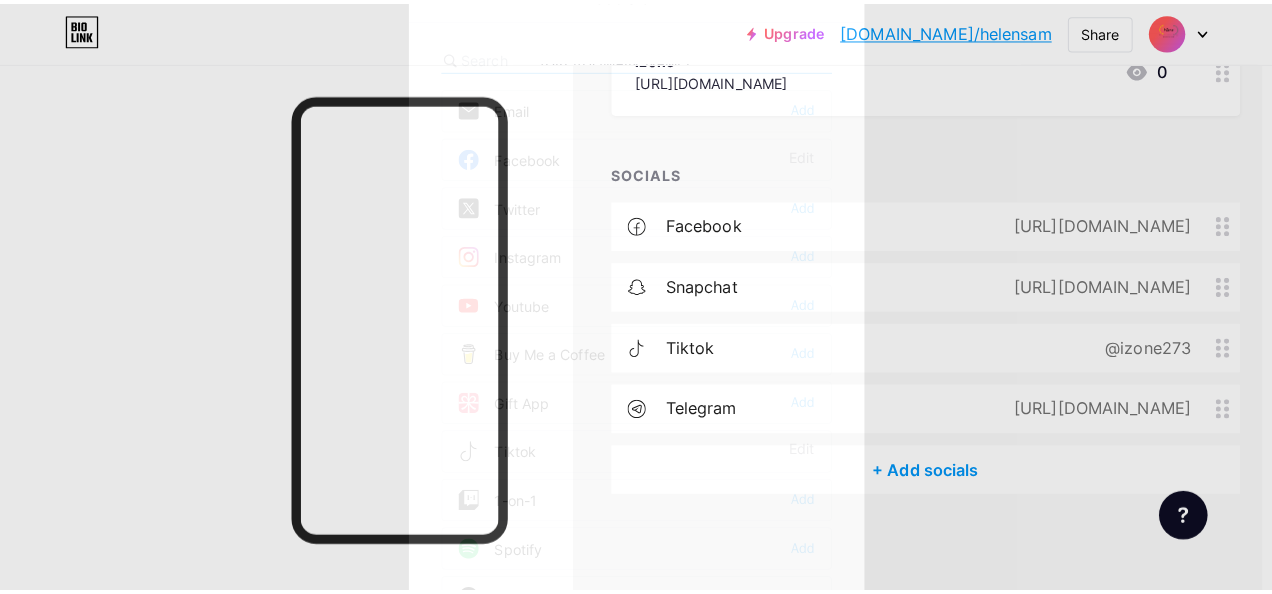 scroll, scrollTop: 279, scrollLeft: 10, axis: both 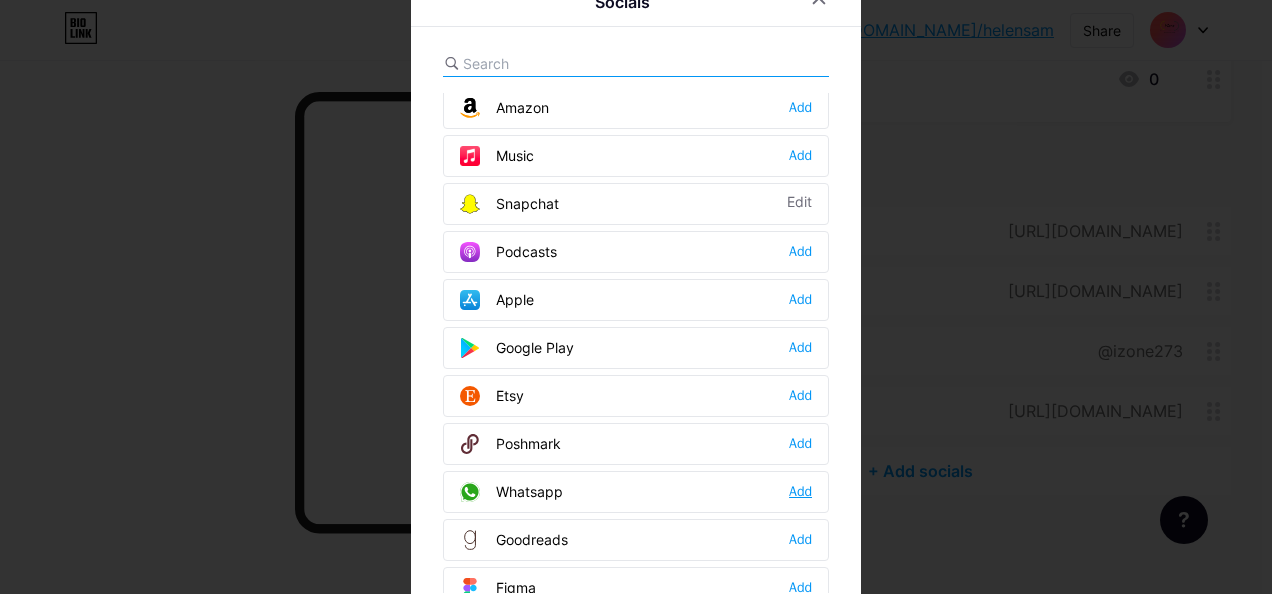 click on "Add" at bounding box center (800, 492) 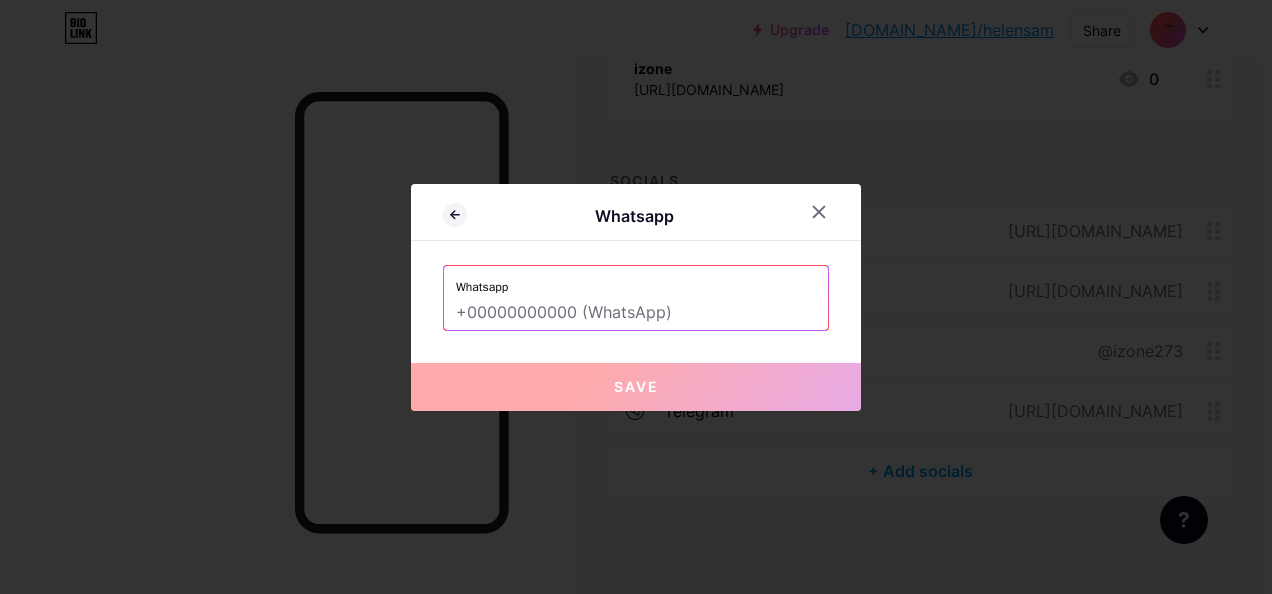 click at bounding box center (636, 313) 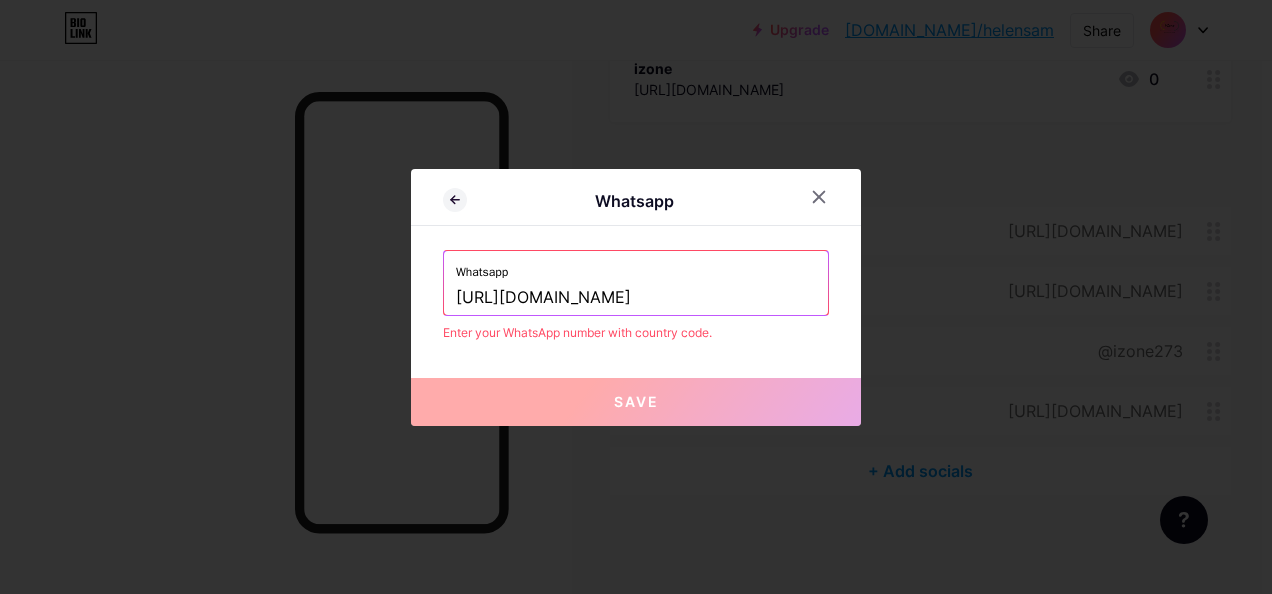 click on "https://wa.me/9647507817574" at bounding box center [636, 298] 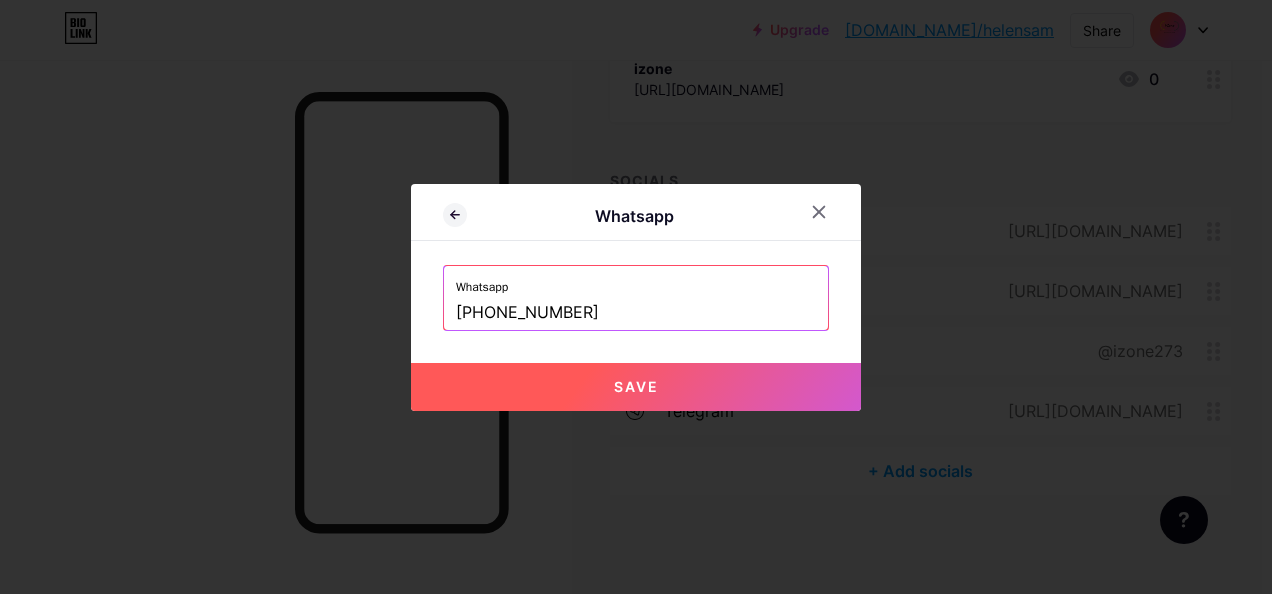 click on "Save" at bounding box center [636, 387] 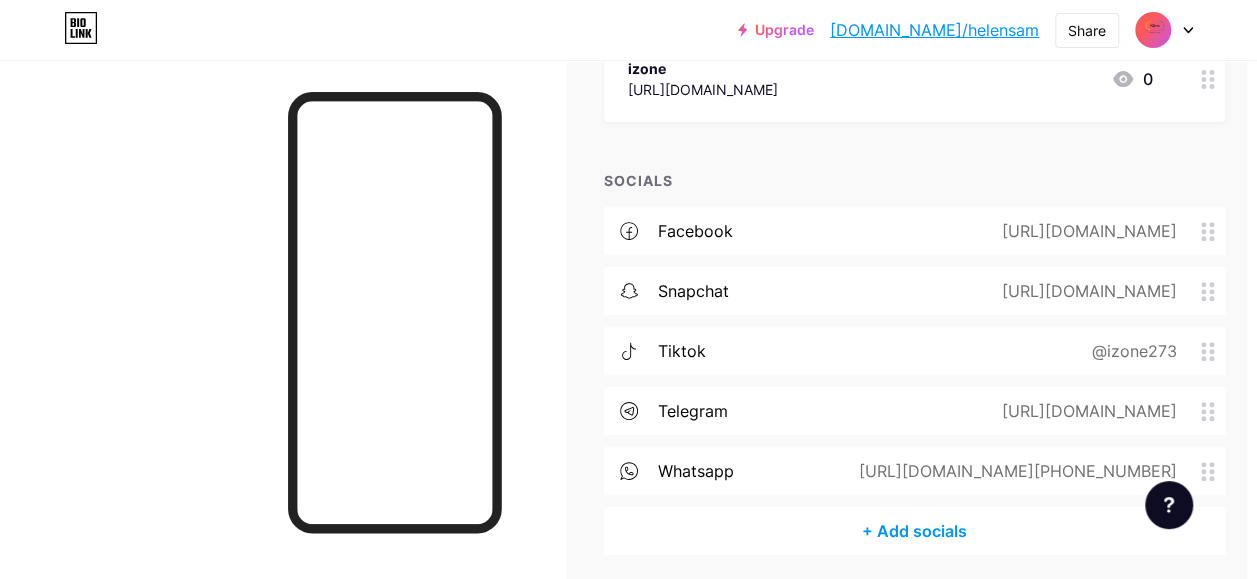click on "+ Add socials" at bounding box center [914, 531] 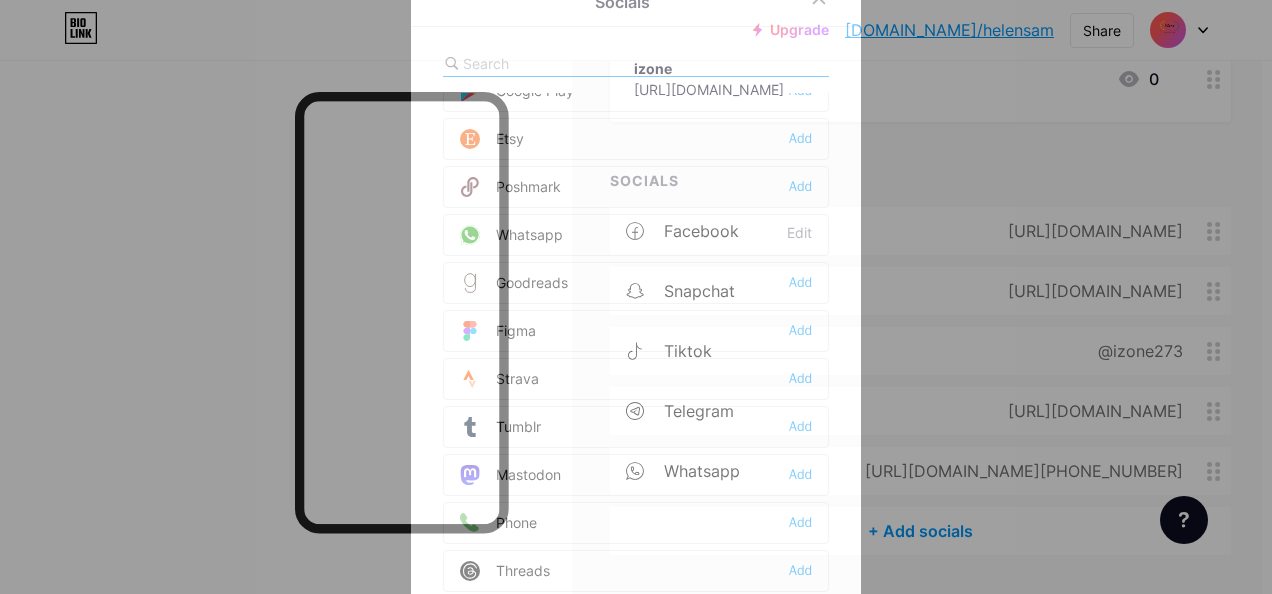 scroll, scrollTop: 1772, scrollLeft: 0, axis: vertical 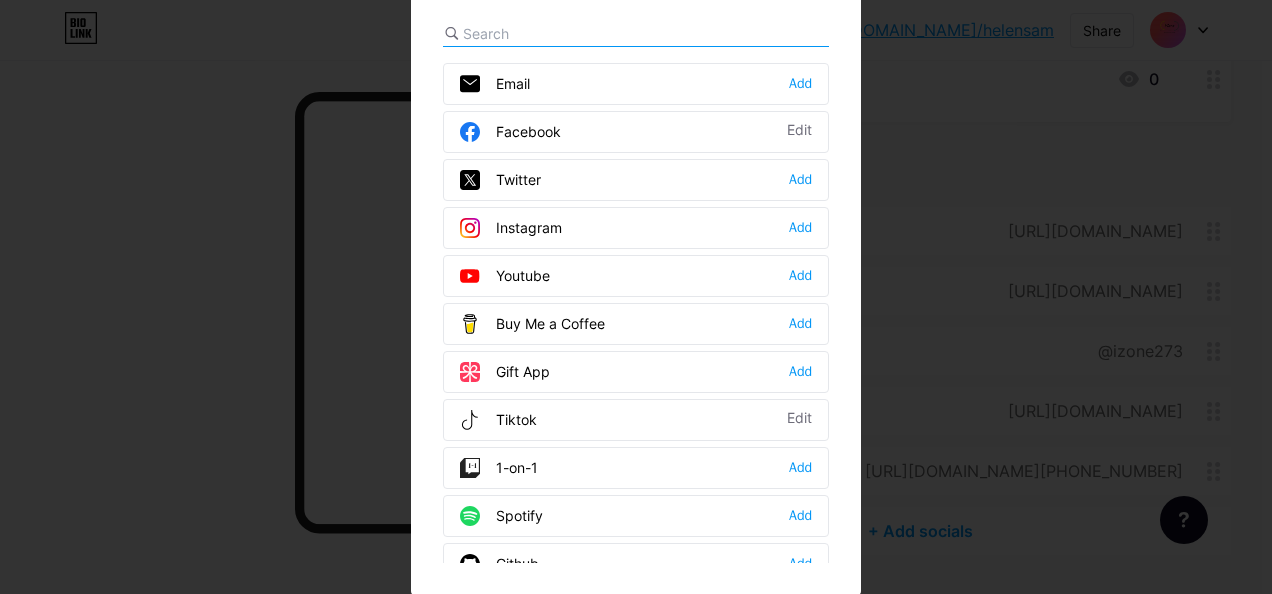 click on "Instagram
Add" at bounding box center (636, 228) 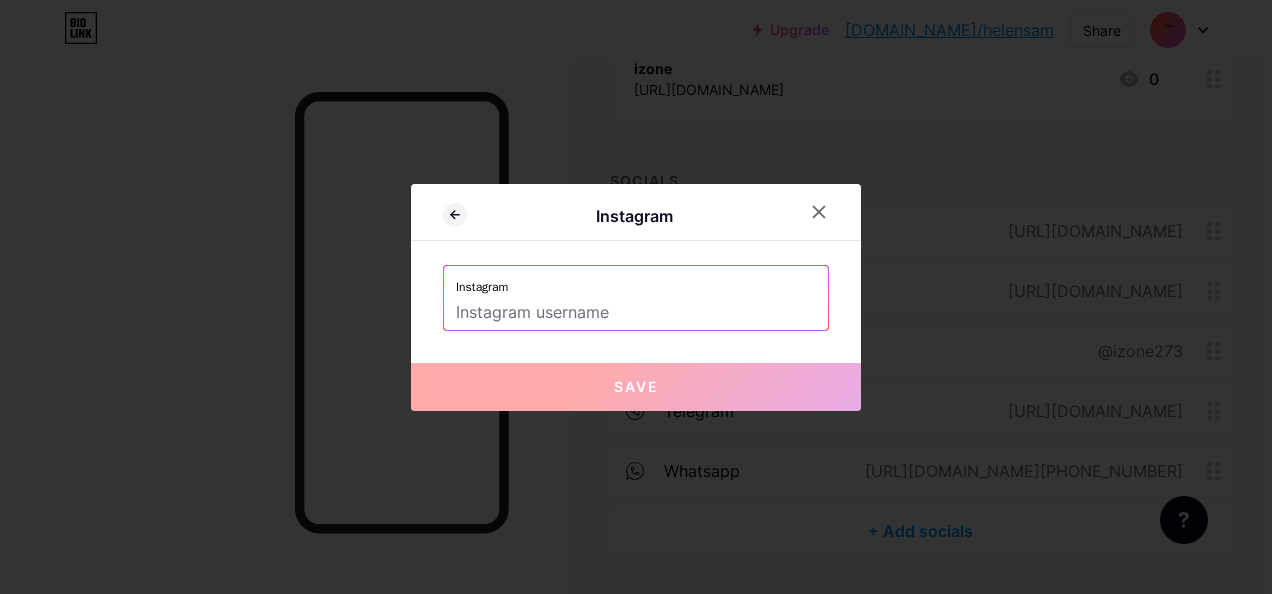 click at bounding box center [636, 313] 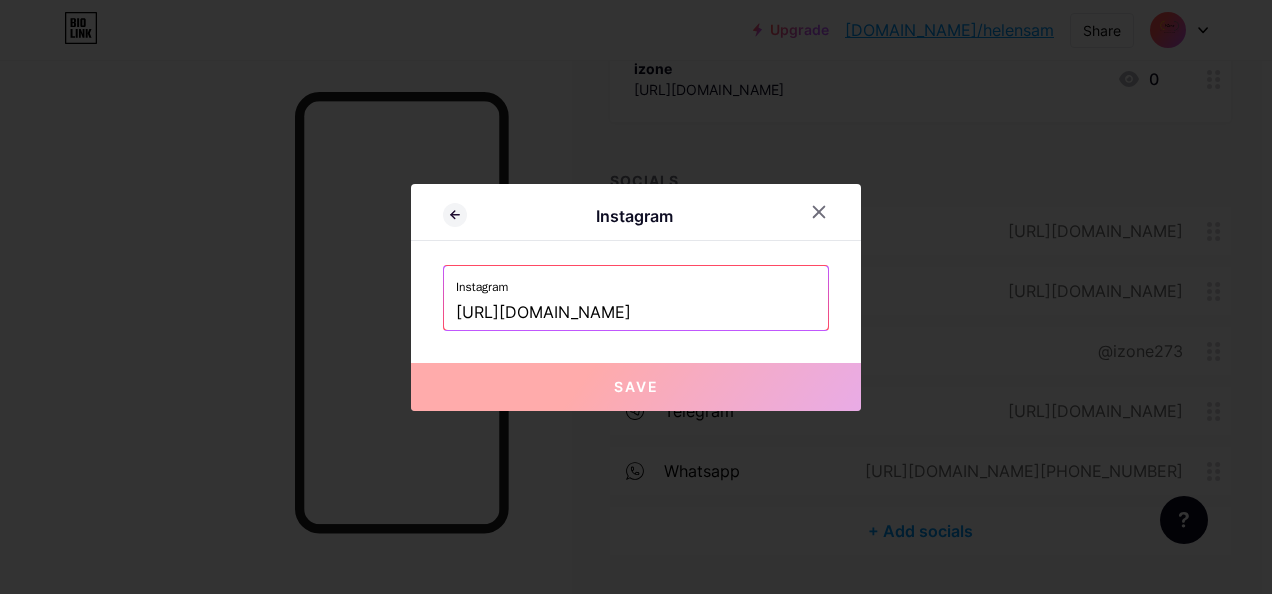 scroll, scrollTop: 0, scrollLeft: 164, axis: horizontal 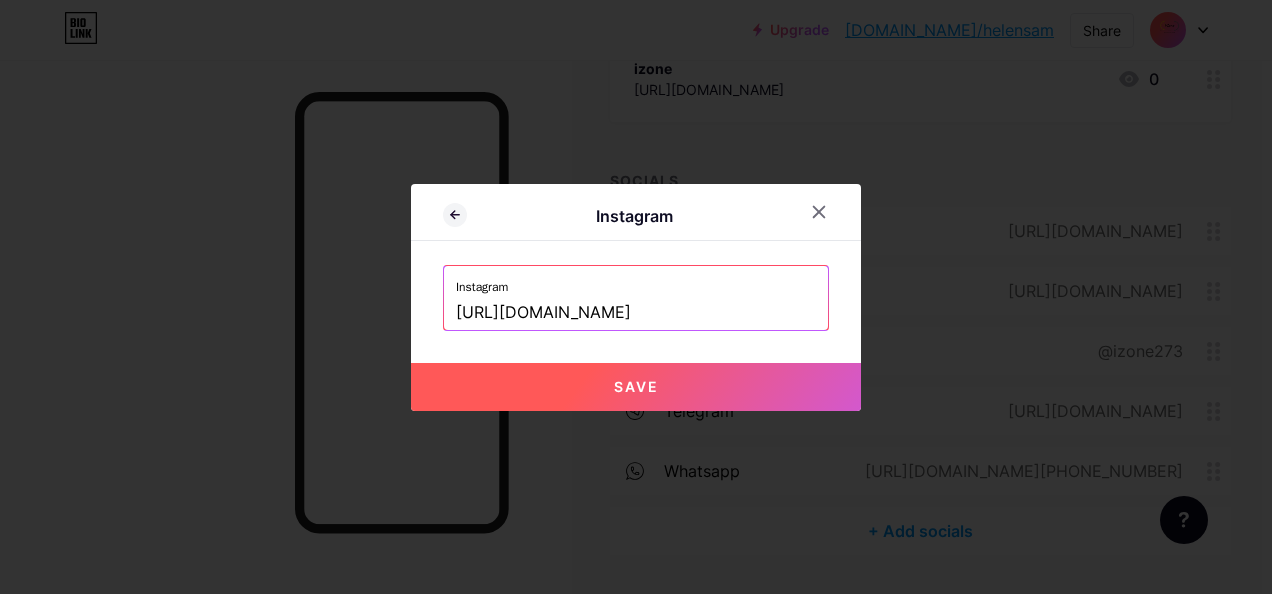 click on "Save" at bounding box center (636, 387) 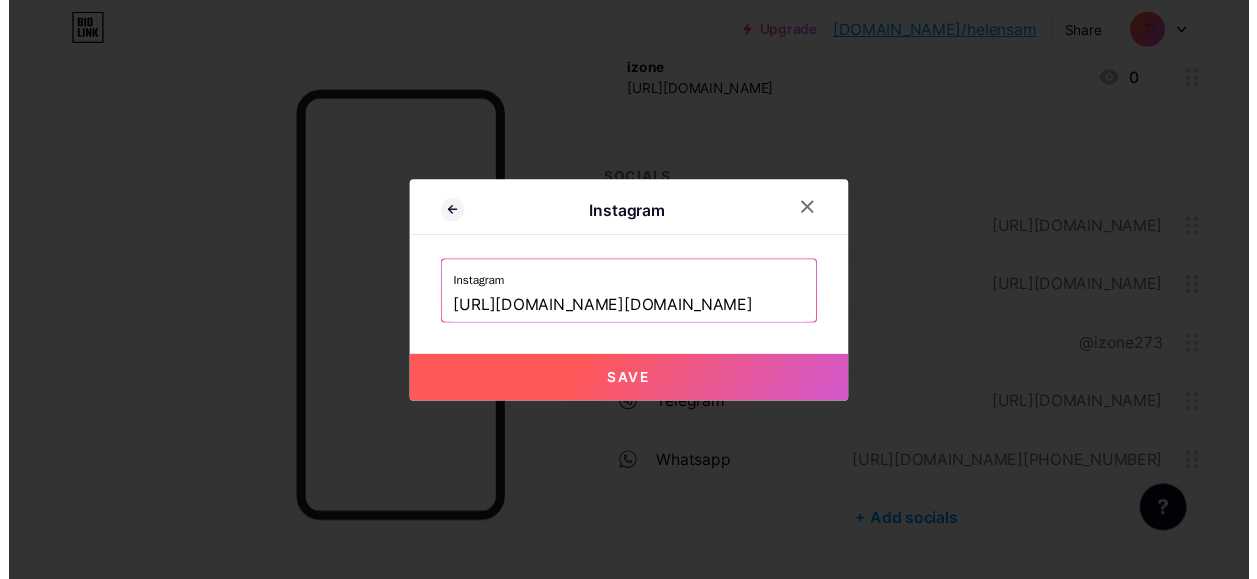 scroll, scrollTop: 0, scrollLeft: 0, axis: both 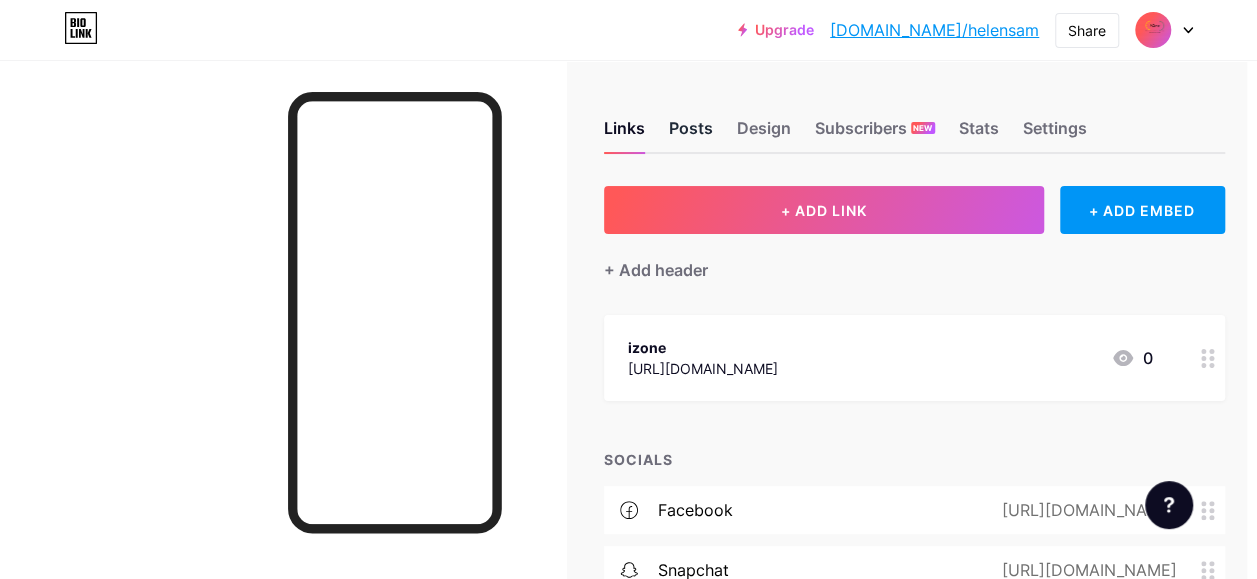 click on "Posts" at bounding box center (691, 134) 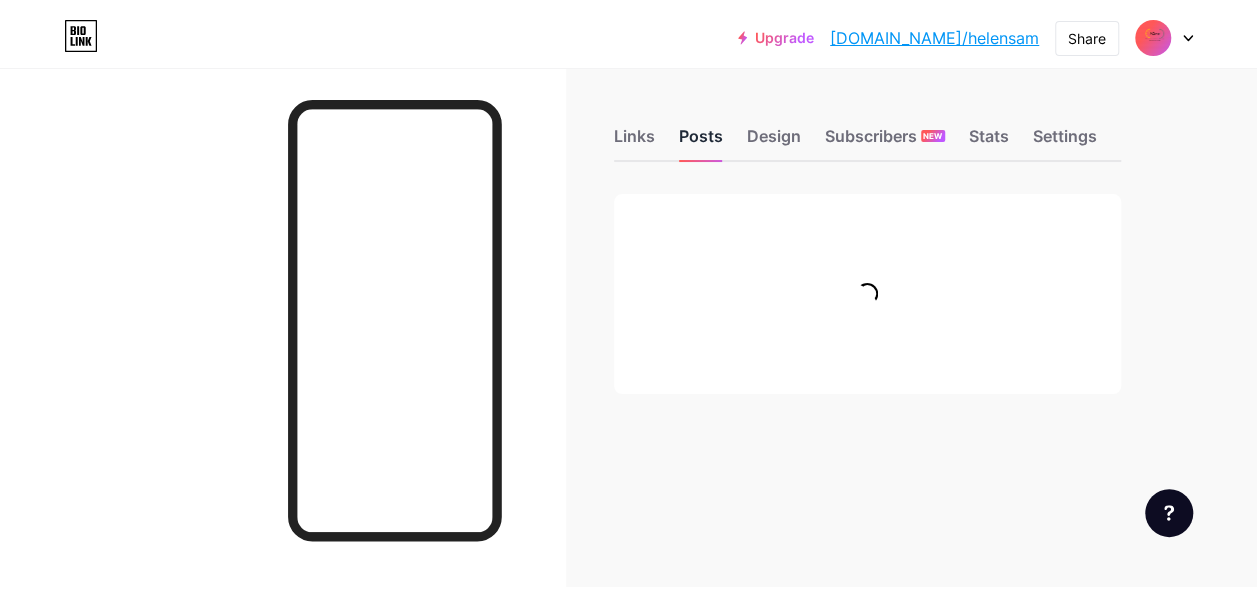 scroll, scrollTop: 0, scrollLeft: 0, axis: both 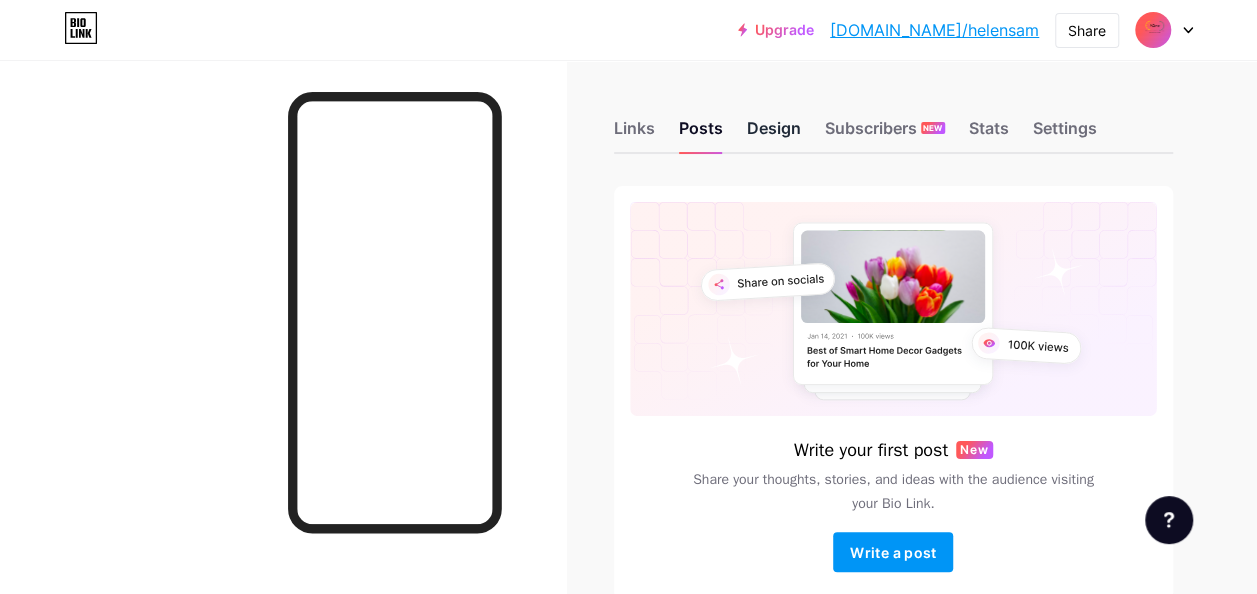 click on "Design" at bounding box center (774, 134) 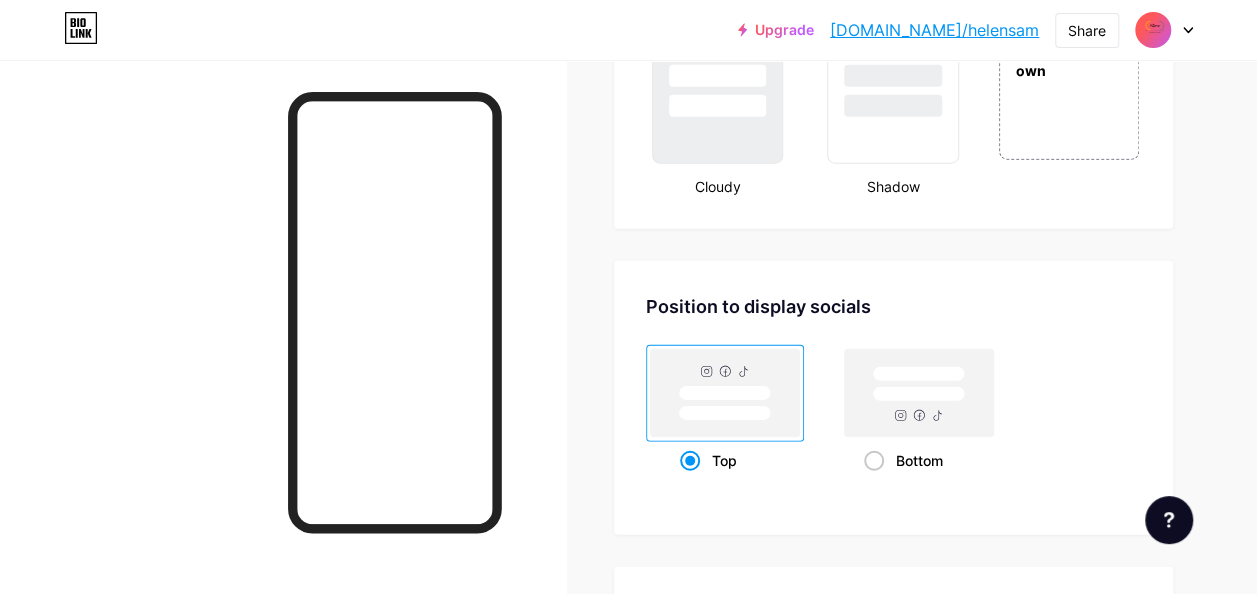 scroll, scrollTop: 2472, scrollLeft: 0, axis: vertical 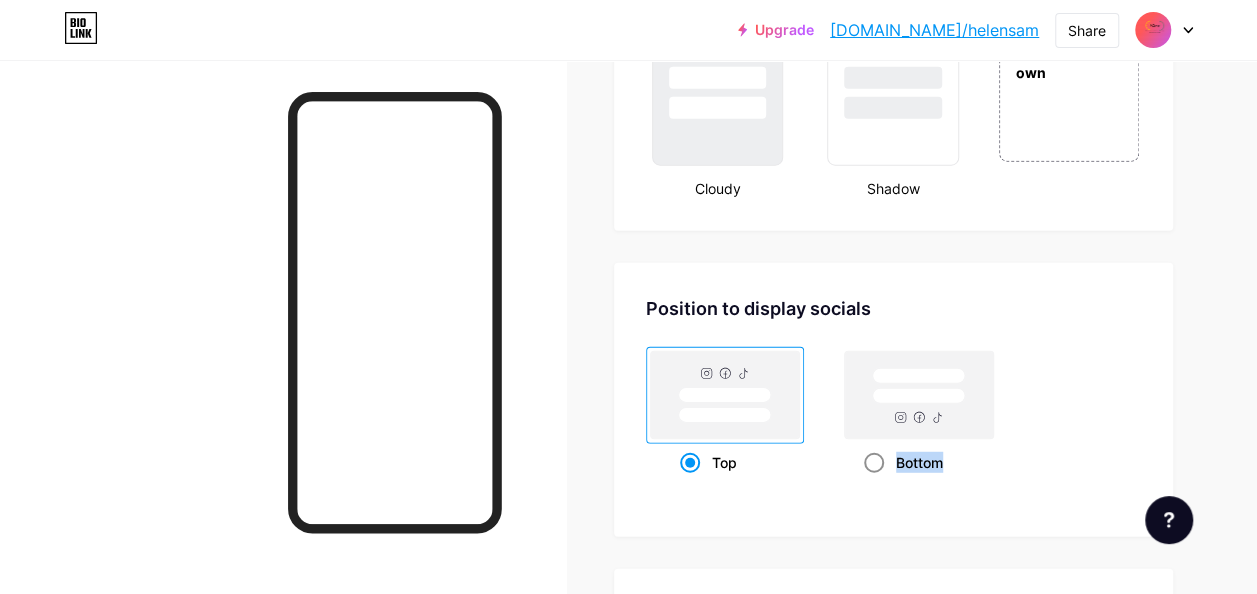 click 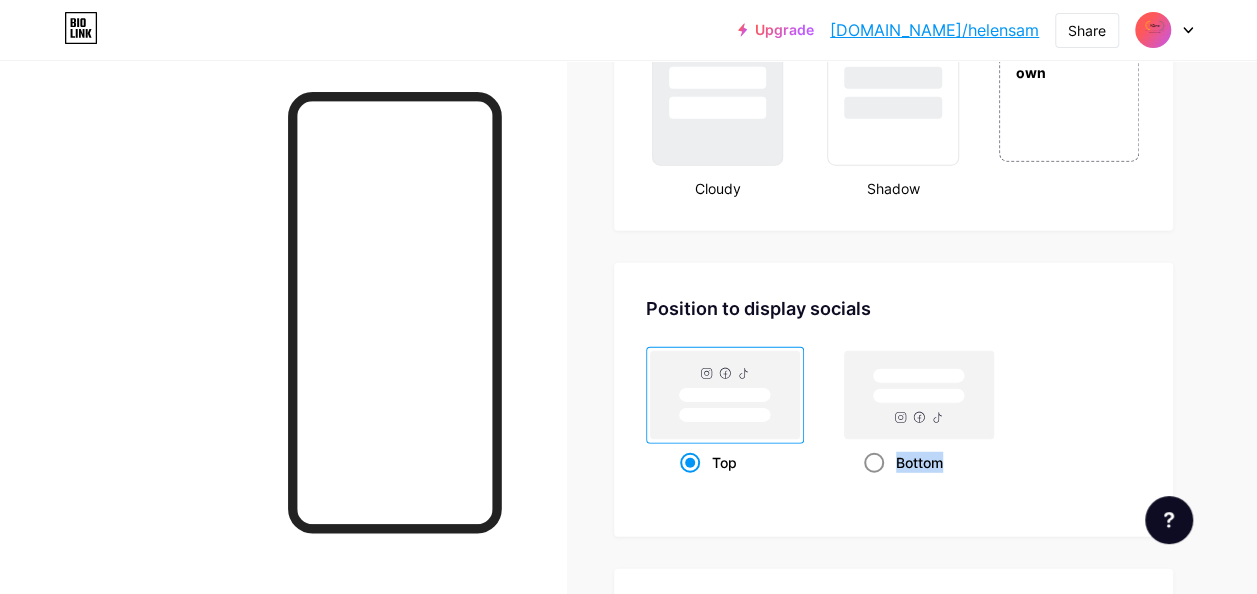radio on "true" 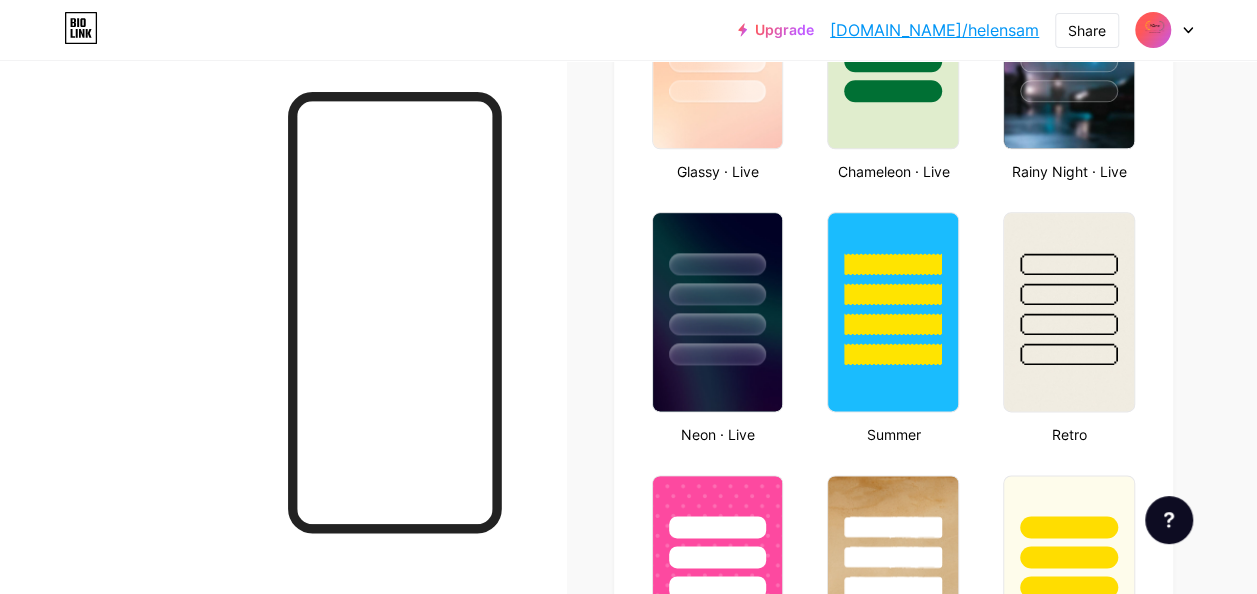 scroll, scrollTop: 1173, scrollLeft: 0, axis: vertical 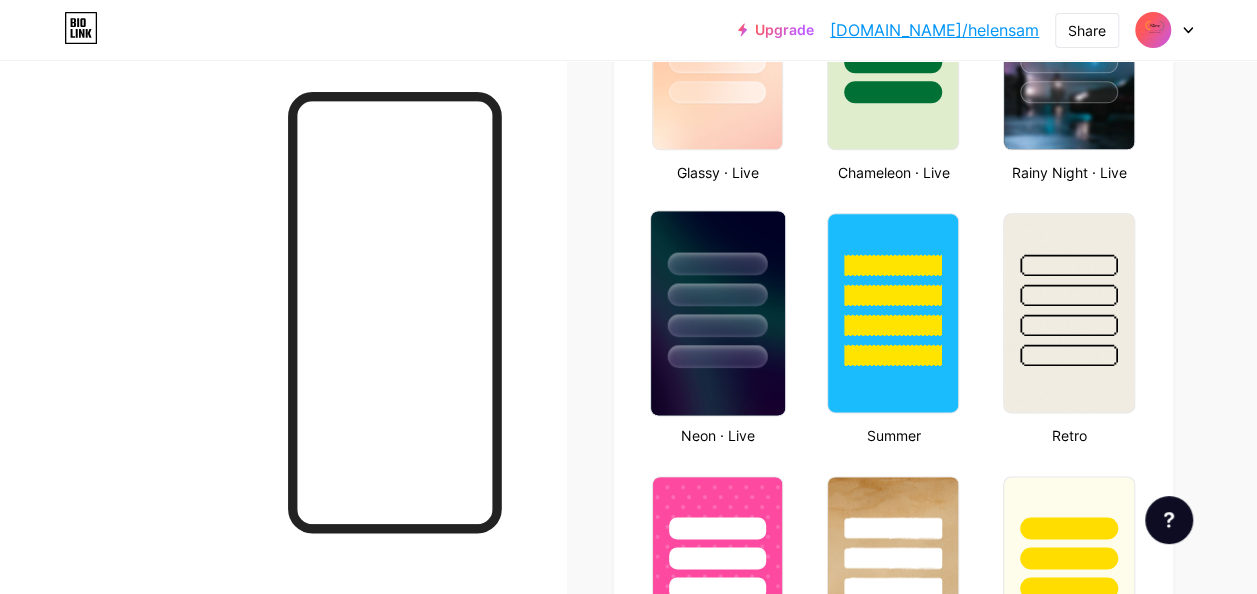 click at bounding box center (718, 289) 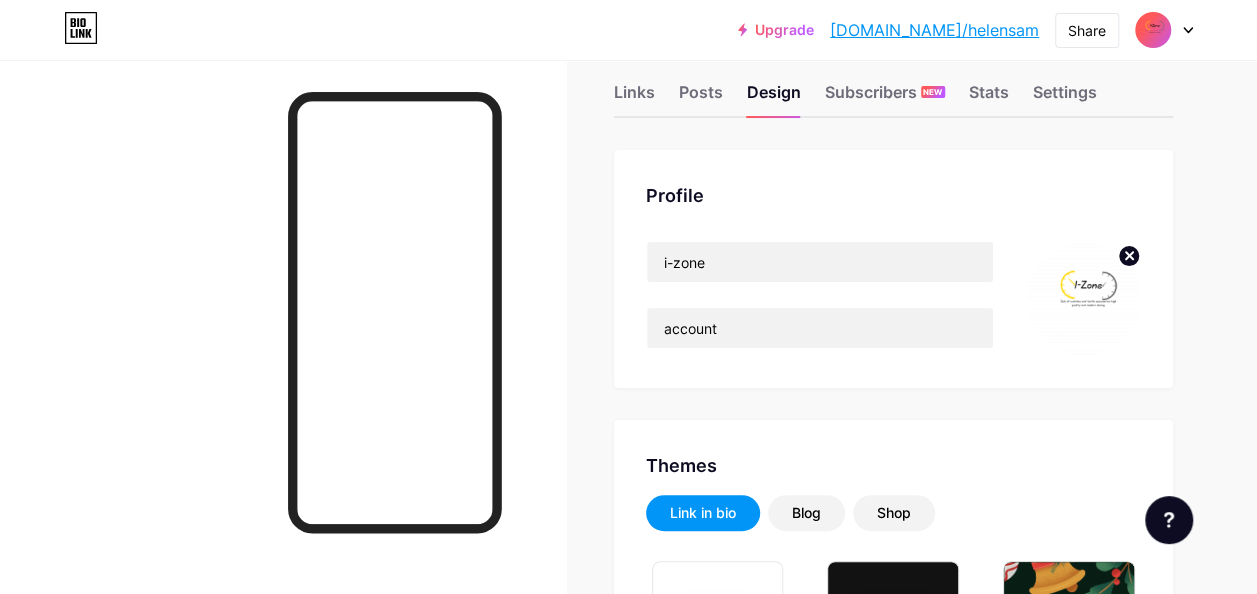 scroll, scrollTop: 0, scrollLeft: 0, axis: both 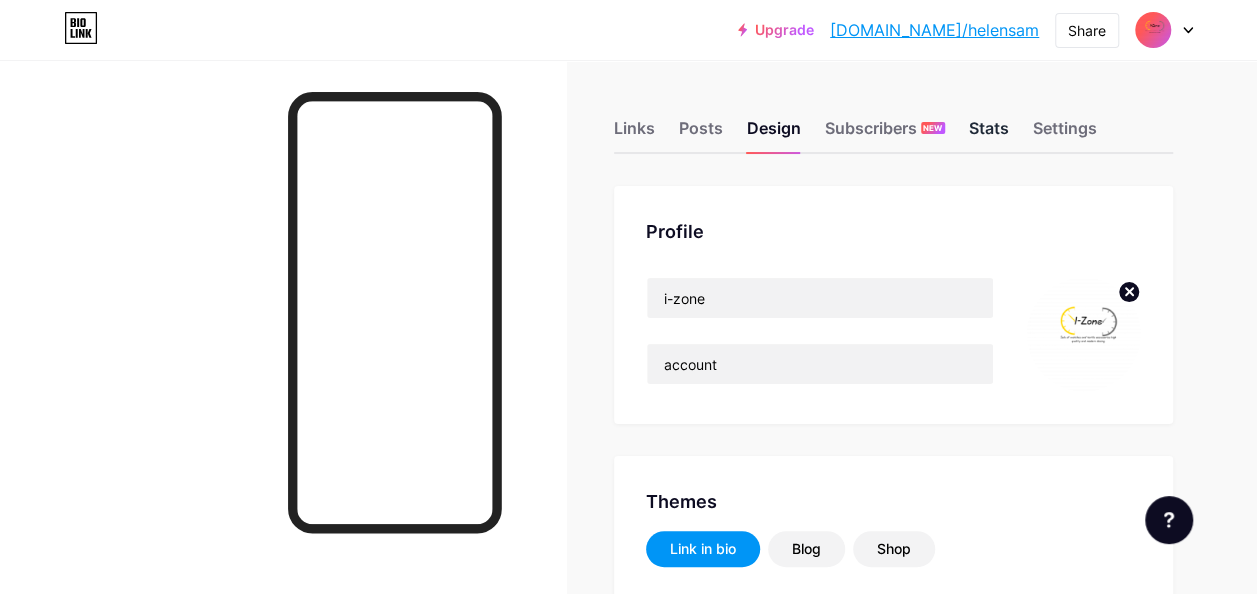 click on "Stats" at bounding box center (989, 134) 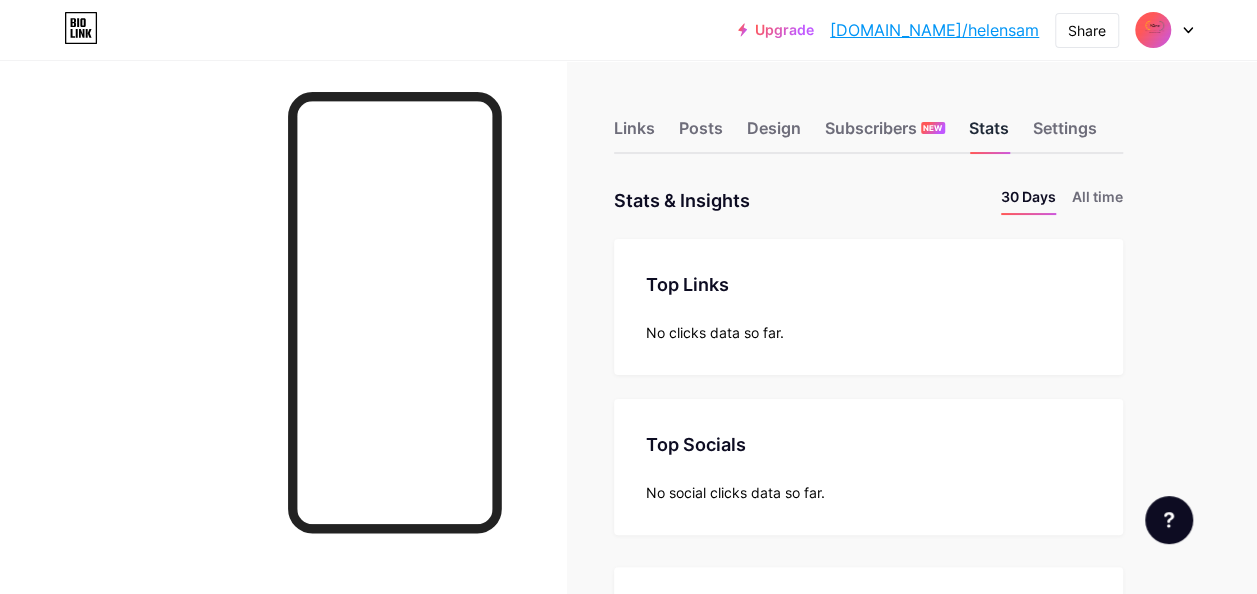 scroll, scrollTop: 999406, scrollLeft: 998743, axis: both 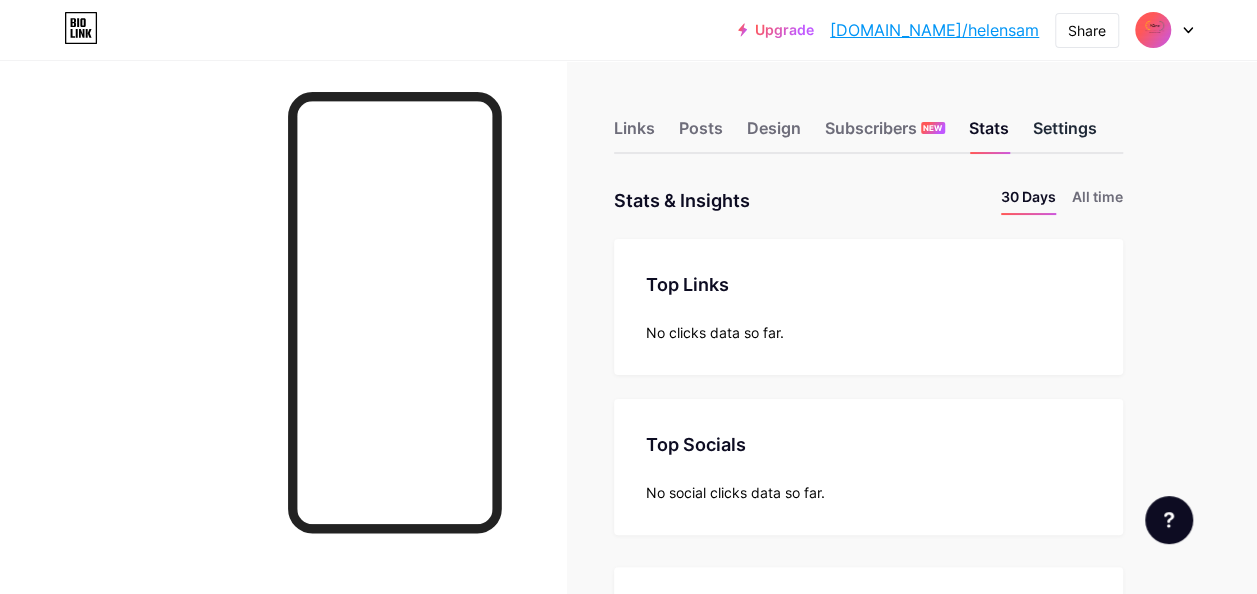 click on "Settings" at bounding box center (1065, 134) 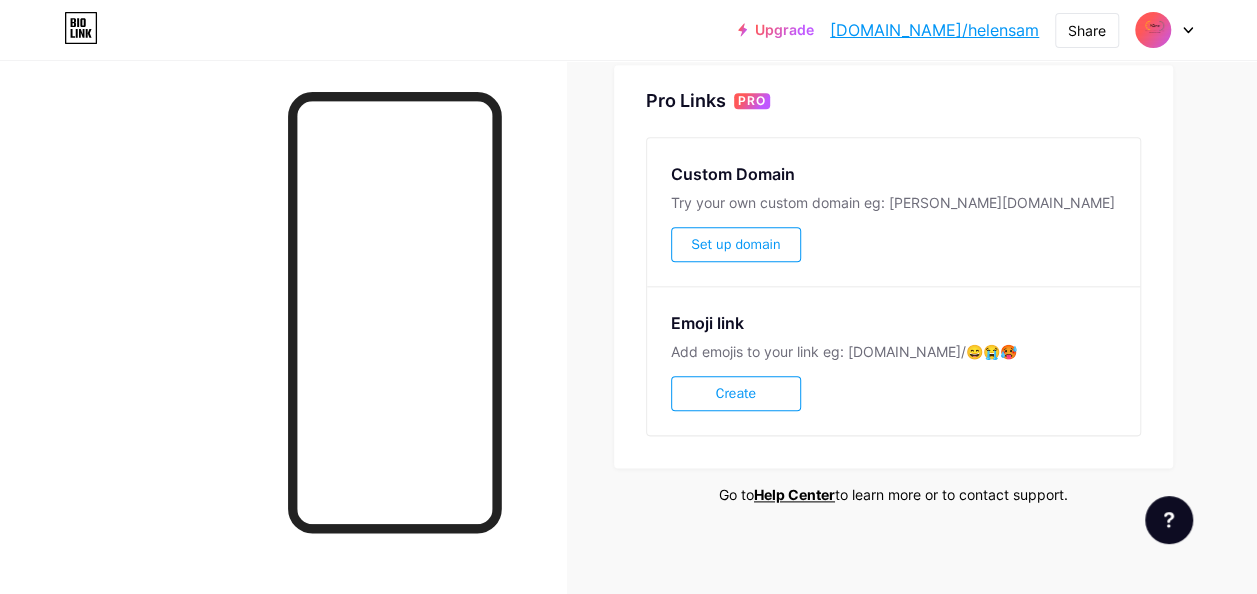 scroll, scrollTop: 983, scrollLeft: 0, axis: vertical 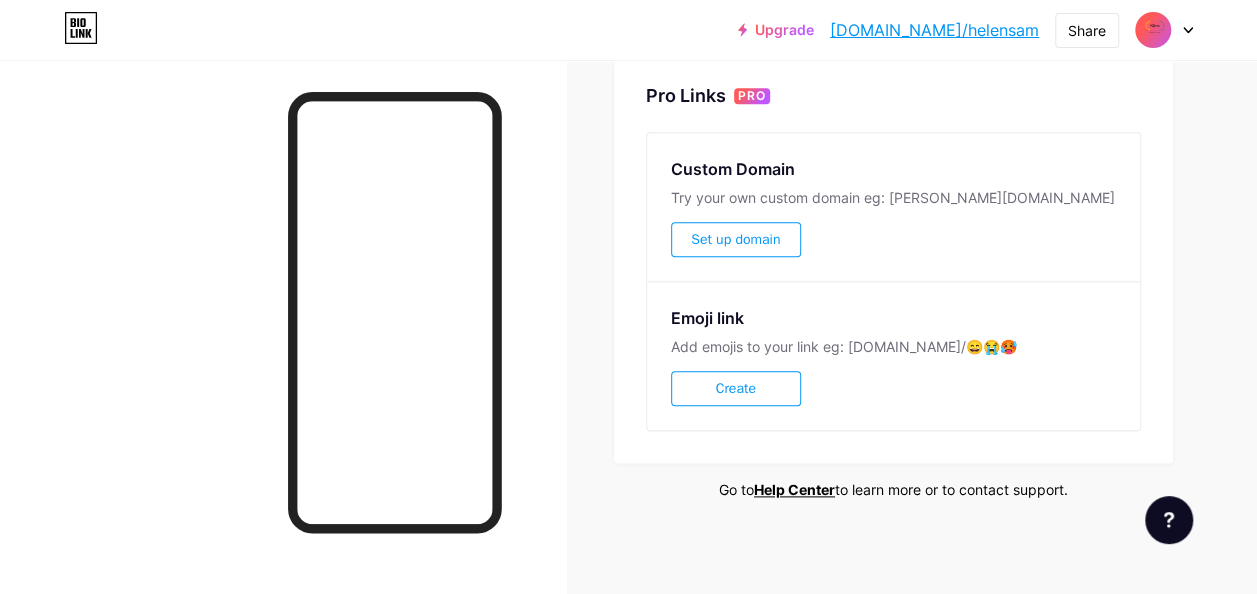 click on "Create" at bounding box center (736, 388) 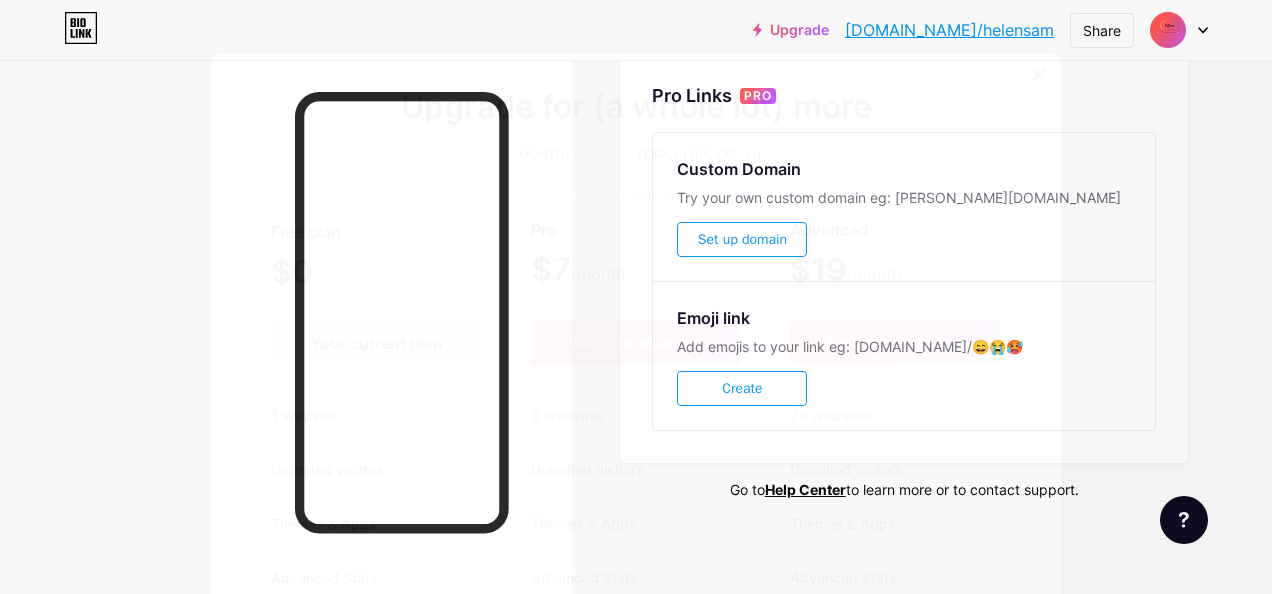 click 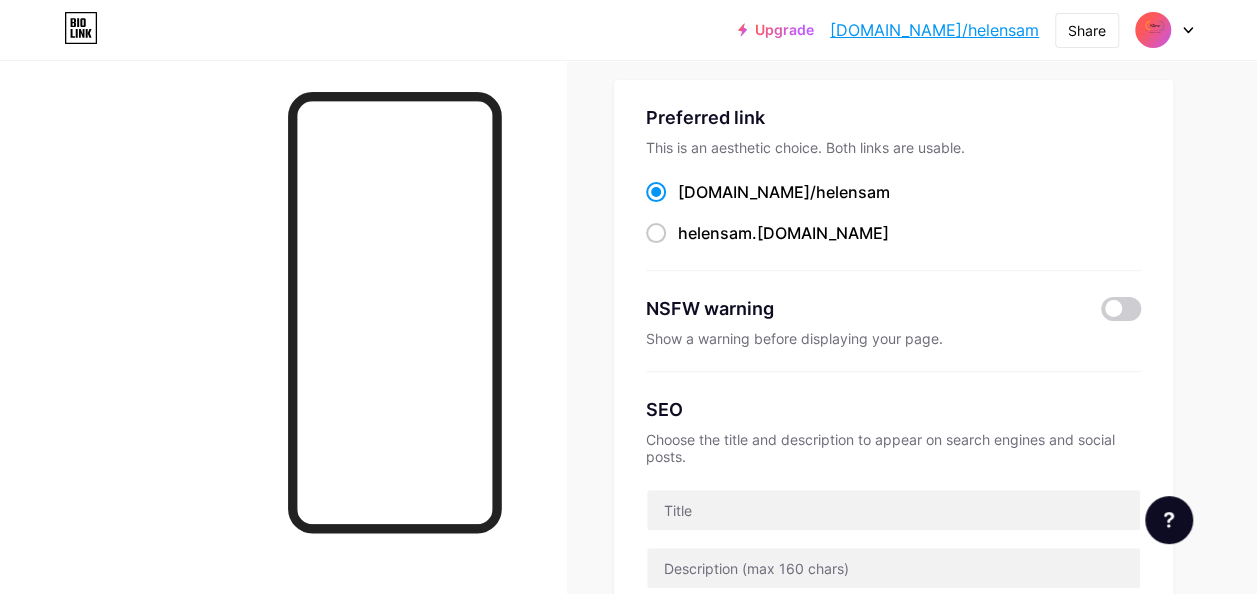 scroll, scrollTop: 0, scrollLeft: 0, axis: both 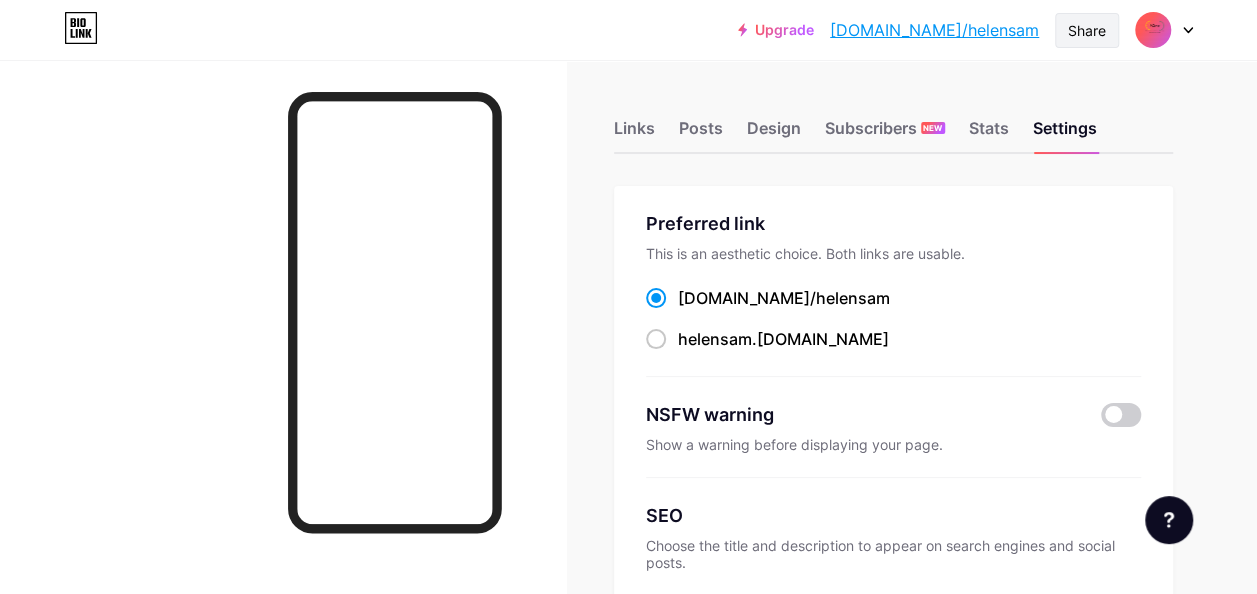 click on "Share" at bounding box center [1087, 30] 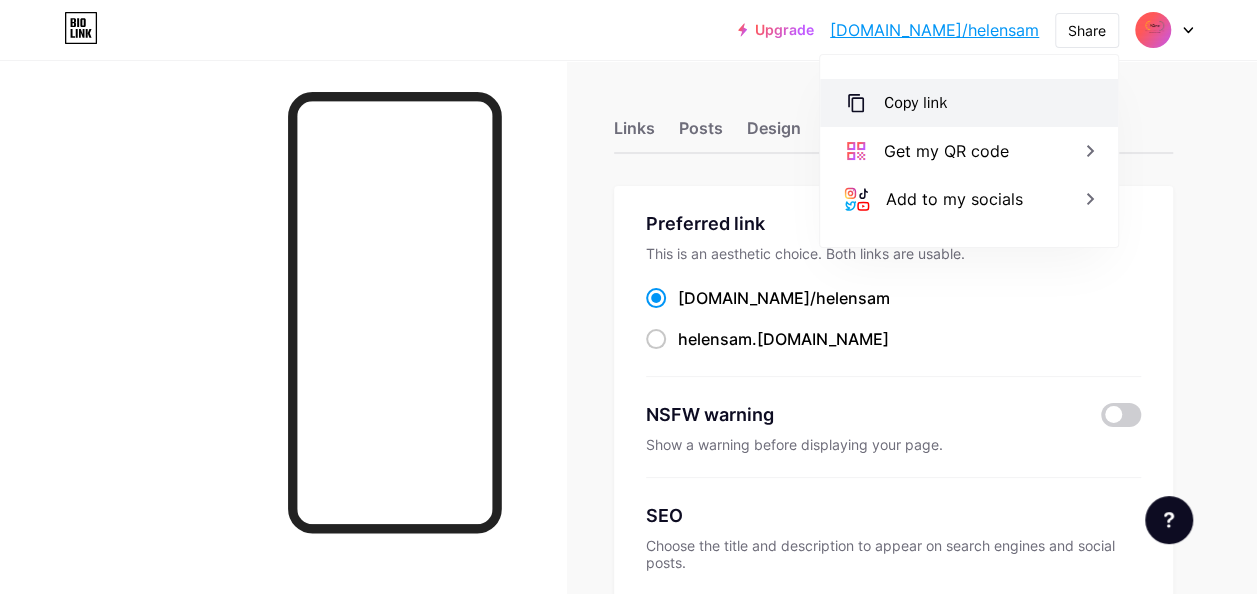click on "Copy link" at bounding box center (915, 103) 